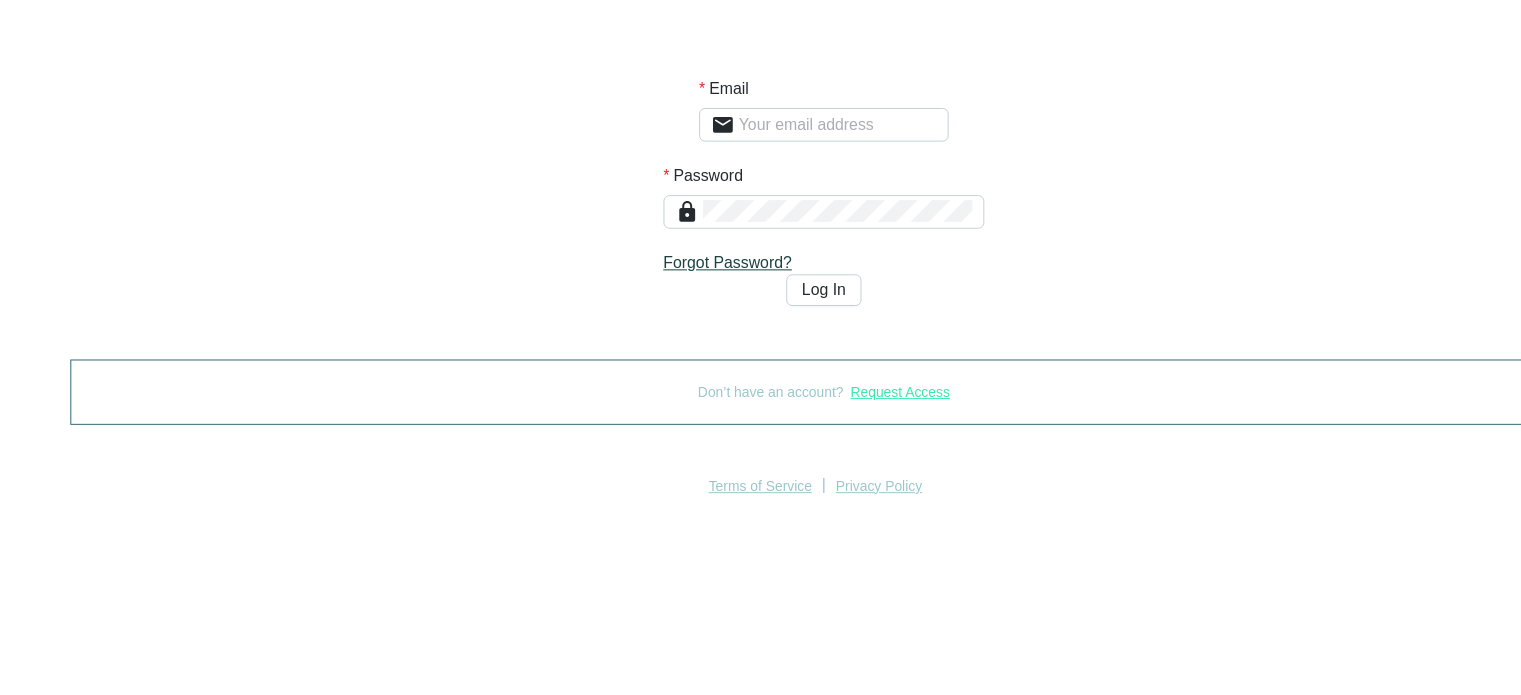 scroll, scrollTop: 0, scrollLeft: 0, axis: both 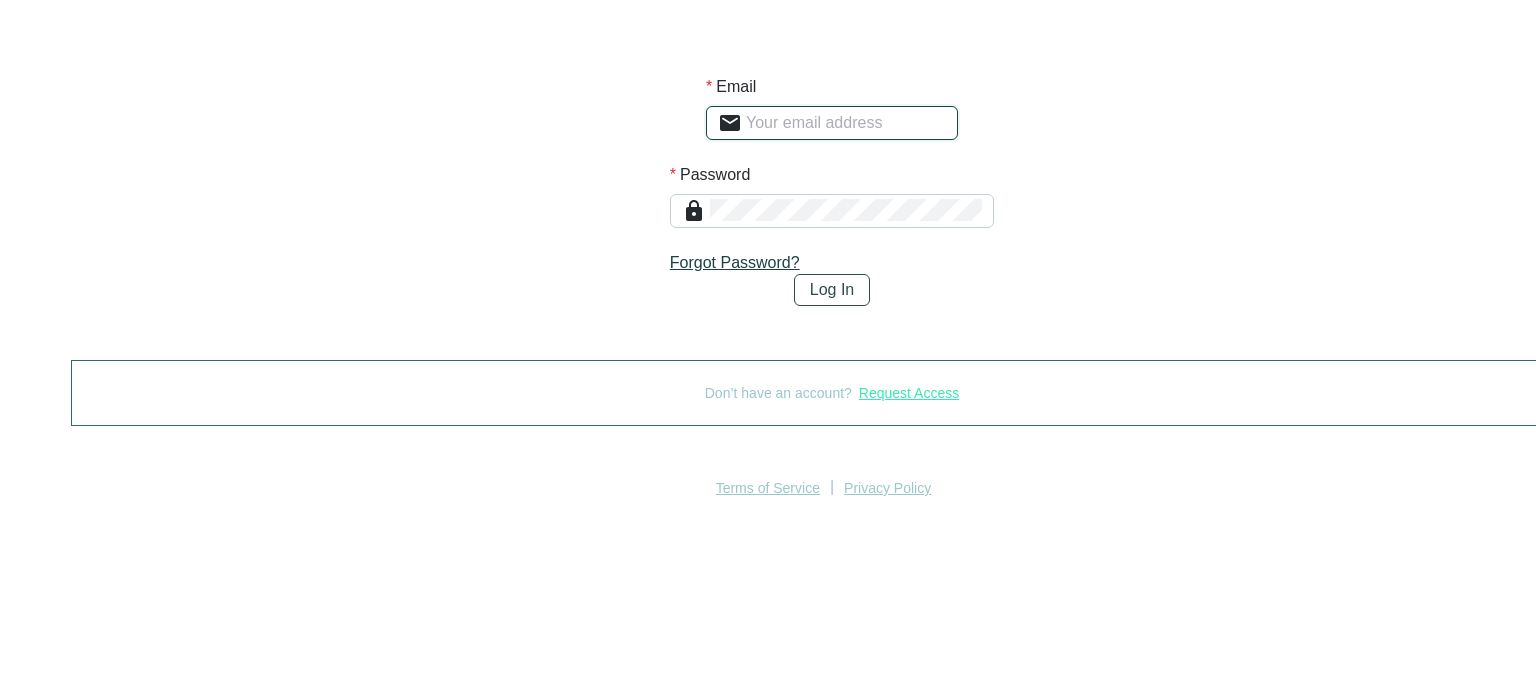 type on "[EMAIL]" 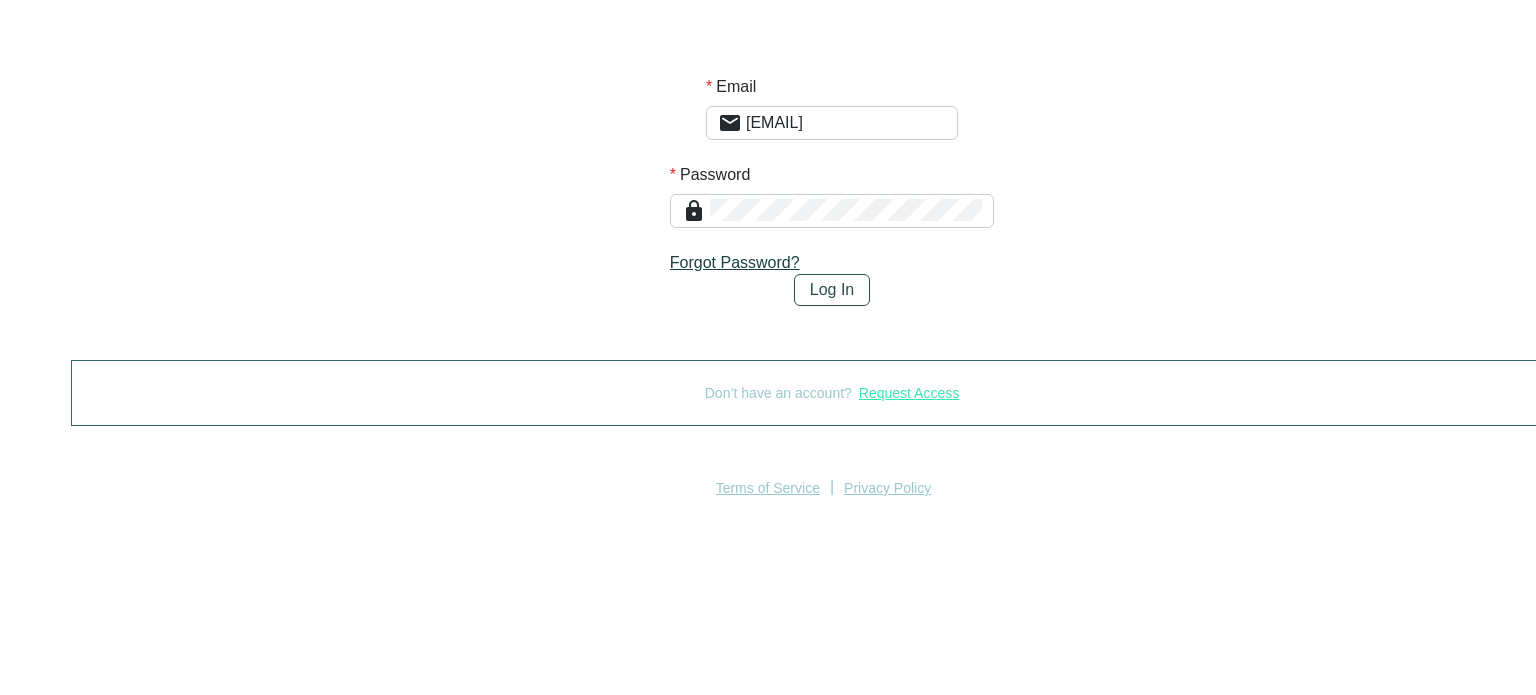 click on "Log In" at bounding box center [832, 290] 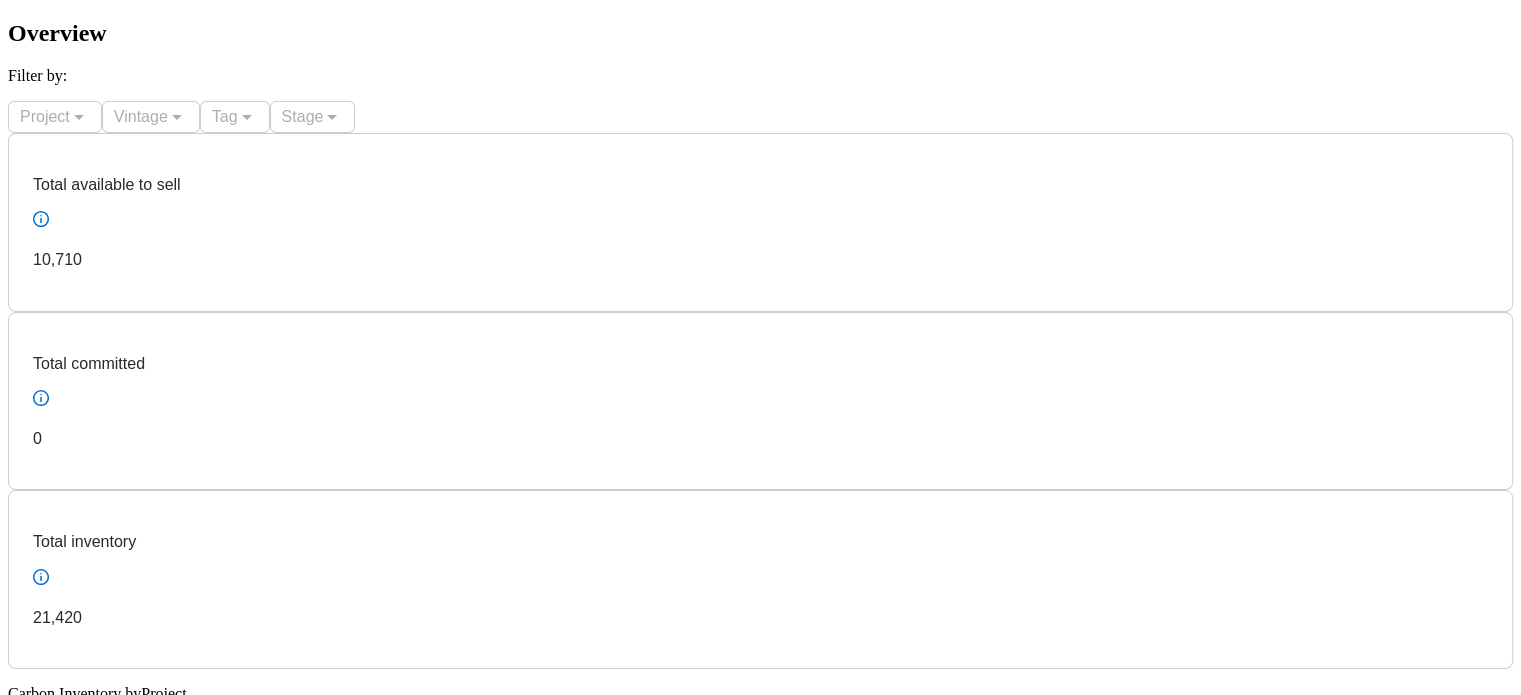 click on "Inventory" at bounding box center [63, 1500] 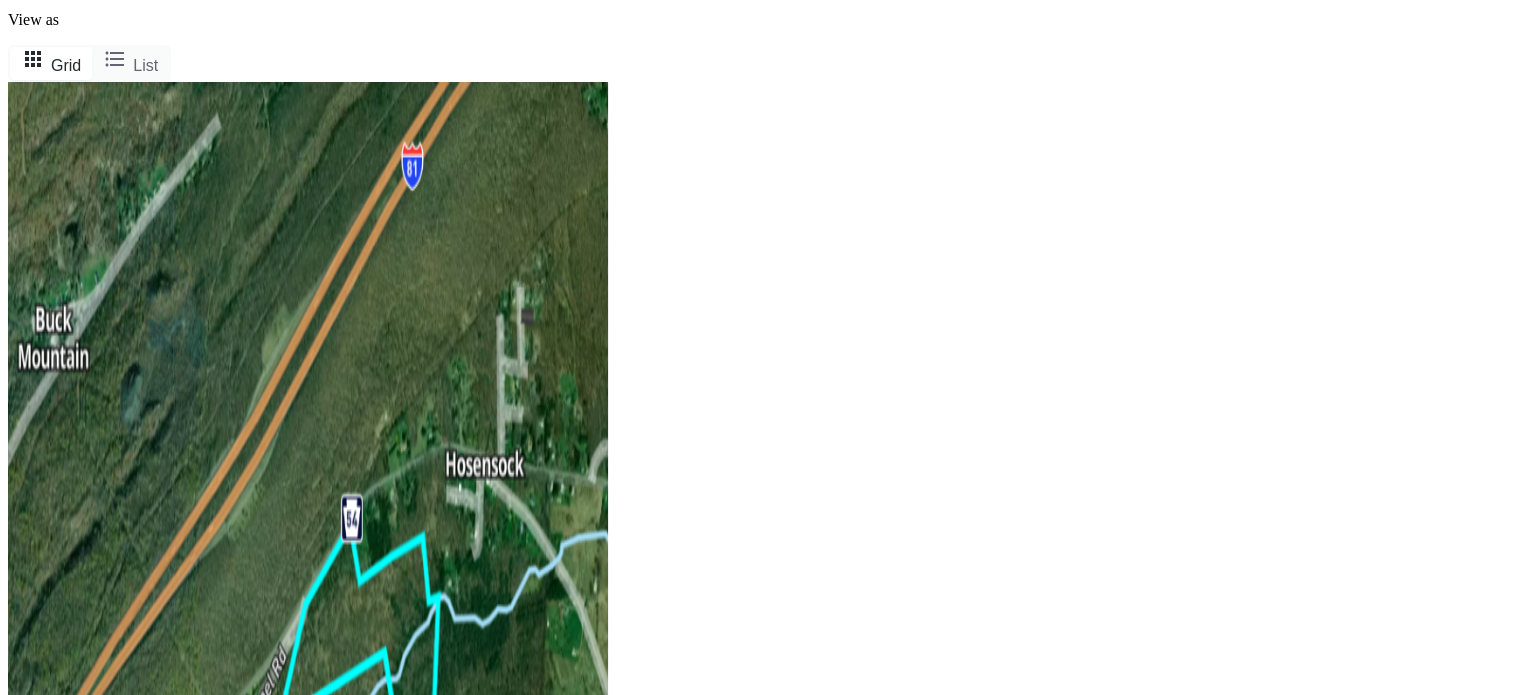 scroll, scrollTop: 100, scrollLeft: 0, axis: vertical 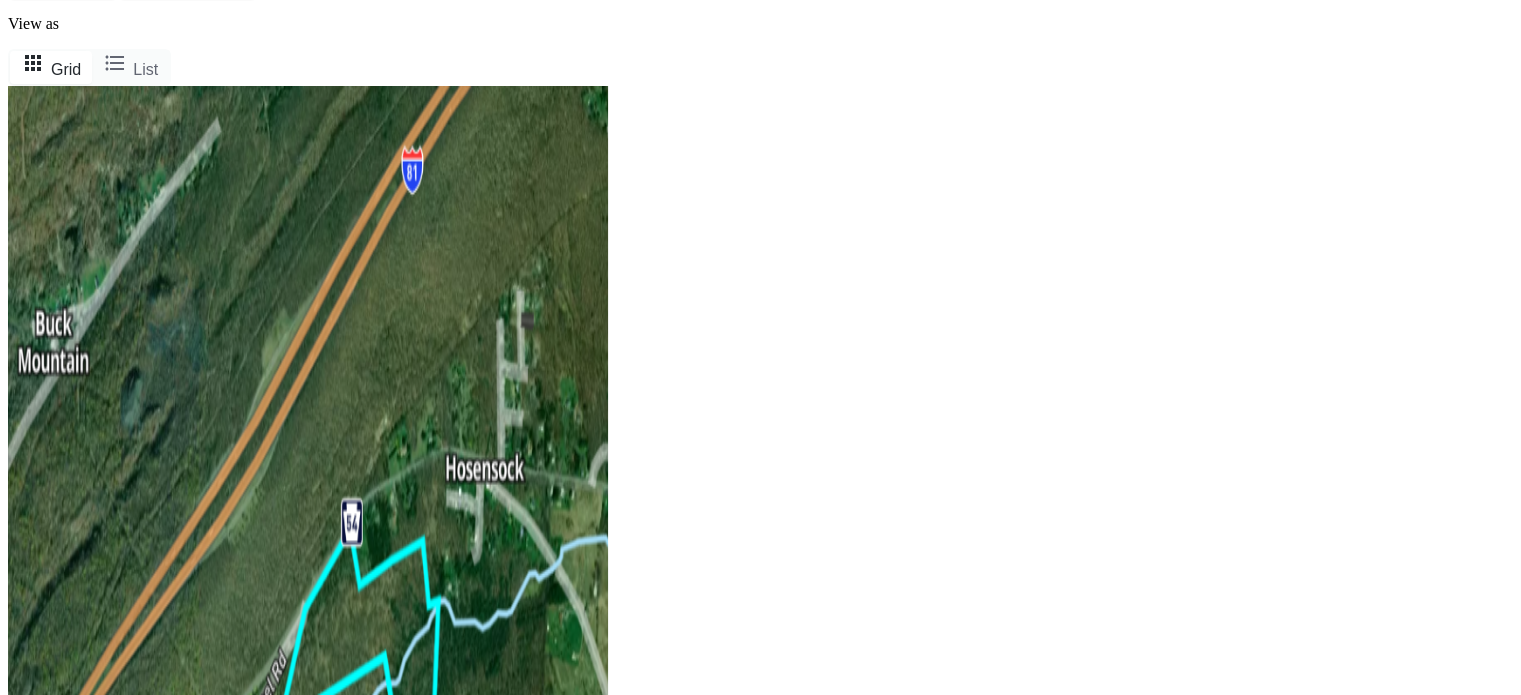 click at bounding box center [308, 586] 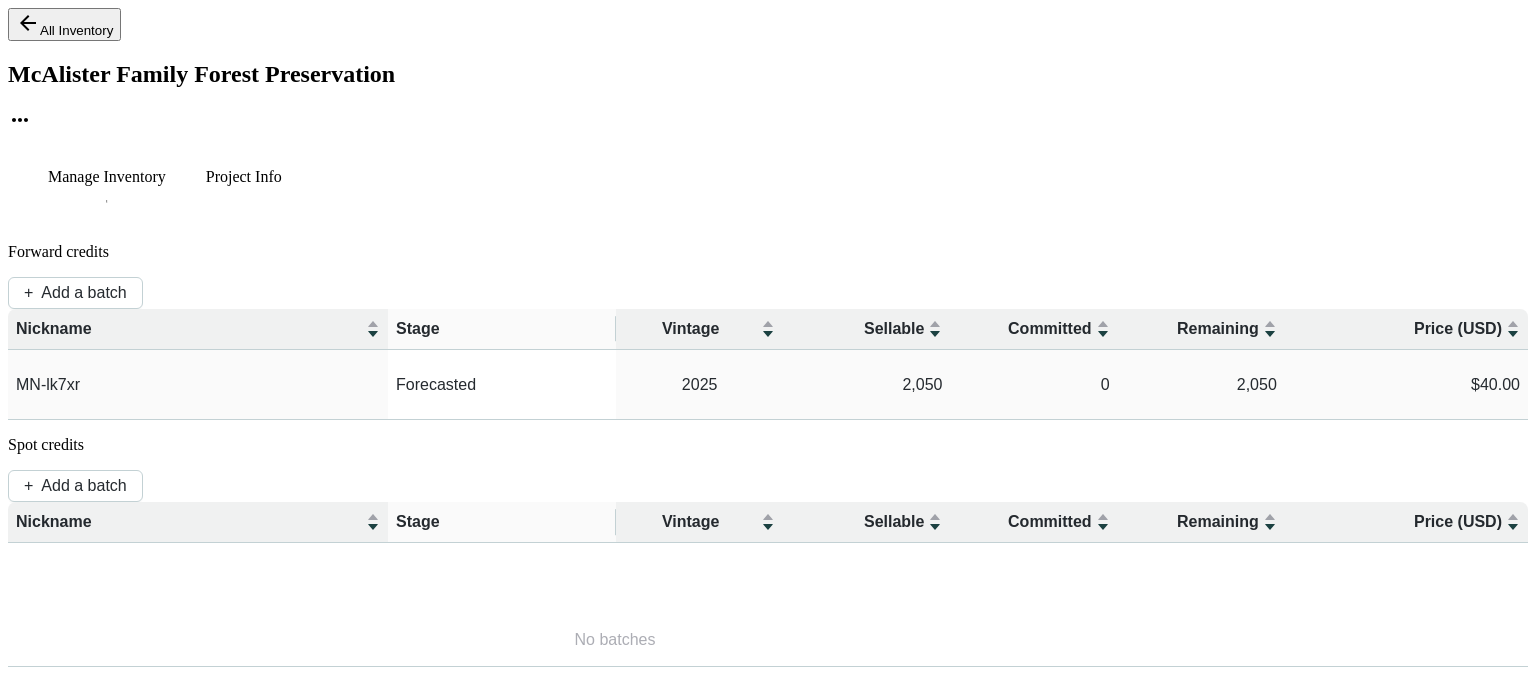 click on "Project Info" at bounding box center (107, 177) 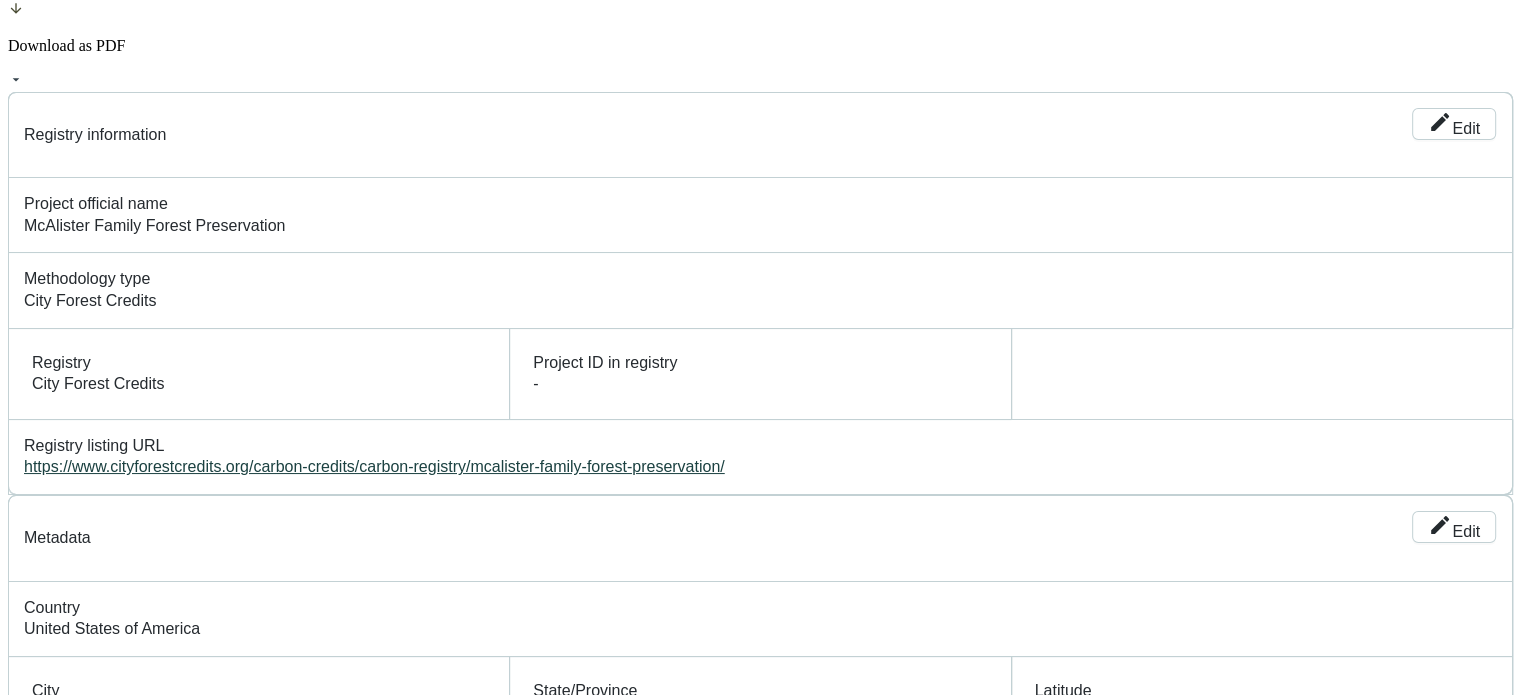 scroll, scrollTop: 300, scrollLeft: 0, axis: vertical 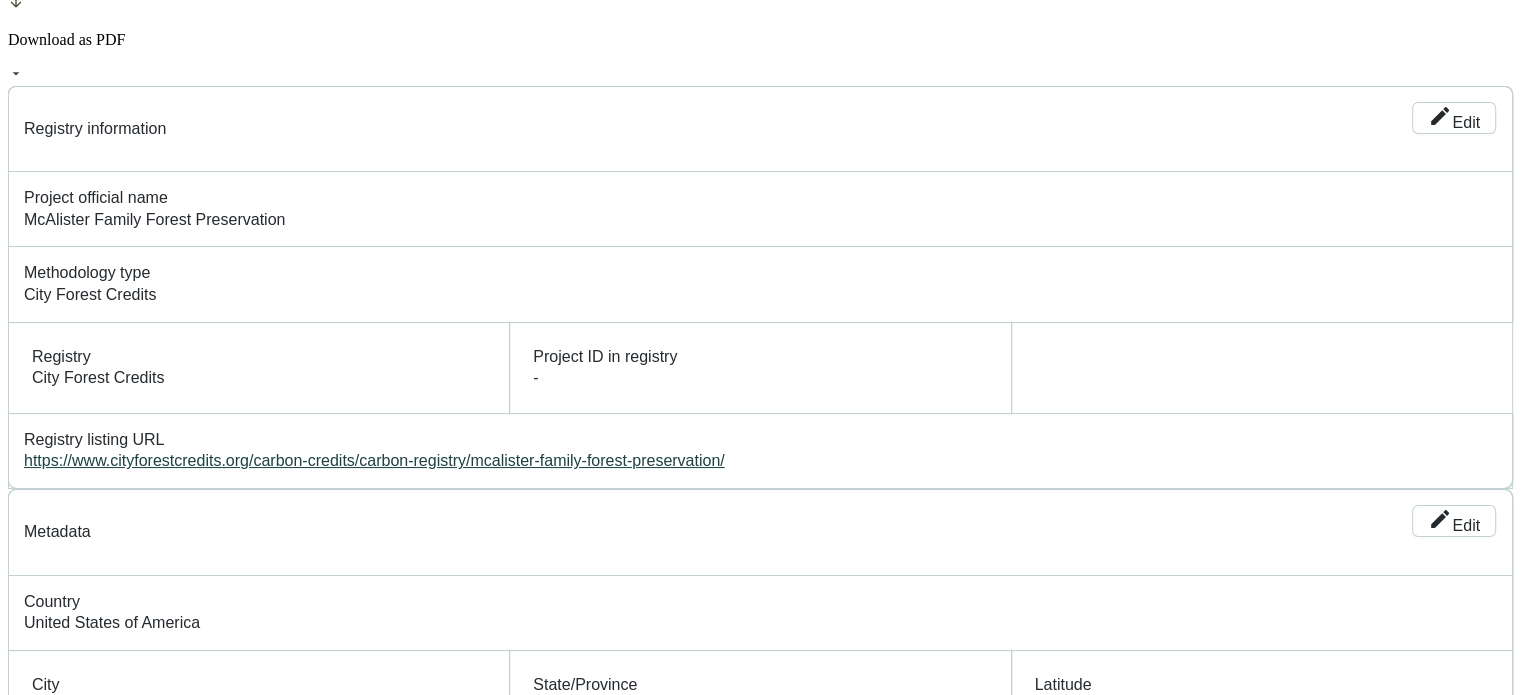 drag, startPoint x: 934, startPoint y: 260, endPoint x: 1365, endPoint y: 391, distance: 450.46866 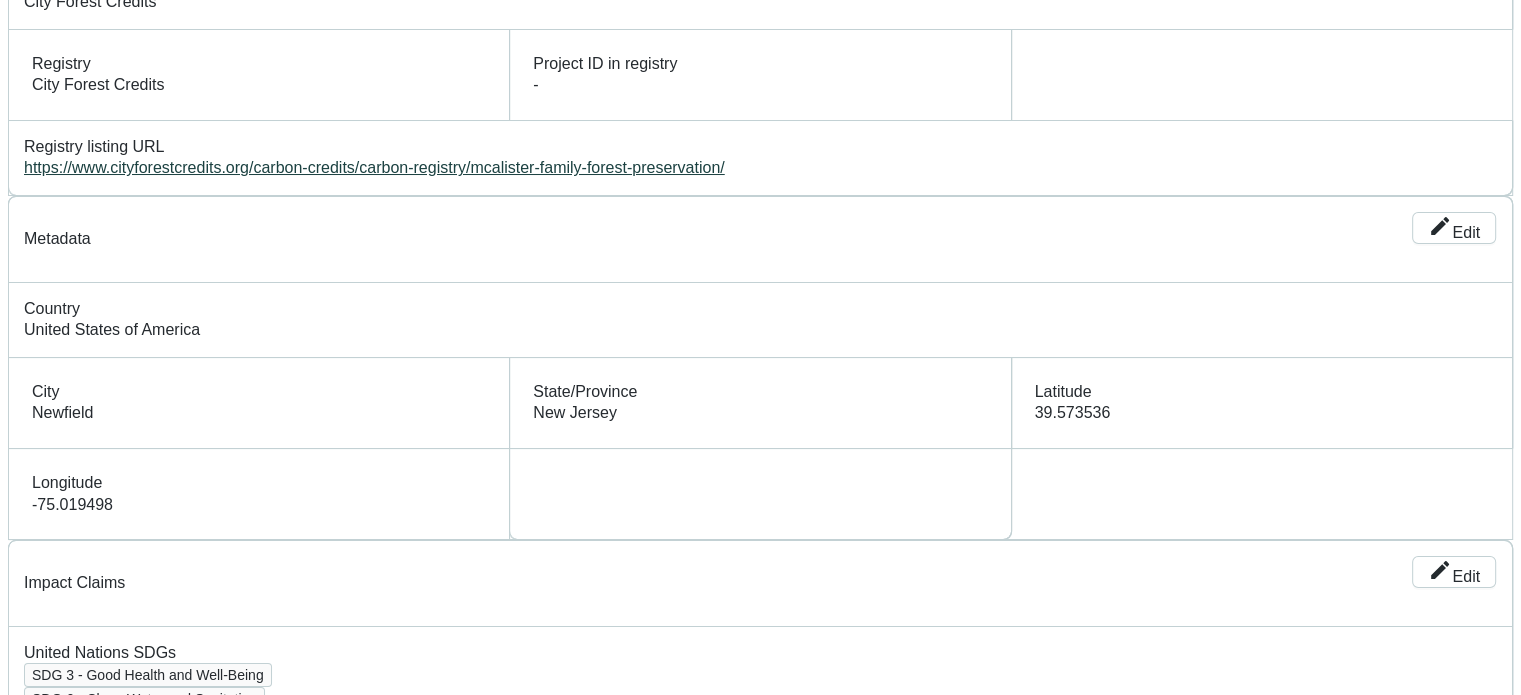 scroll, scrollTop: 600, scrollLeft: 0, axis: vertical 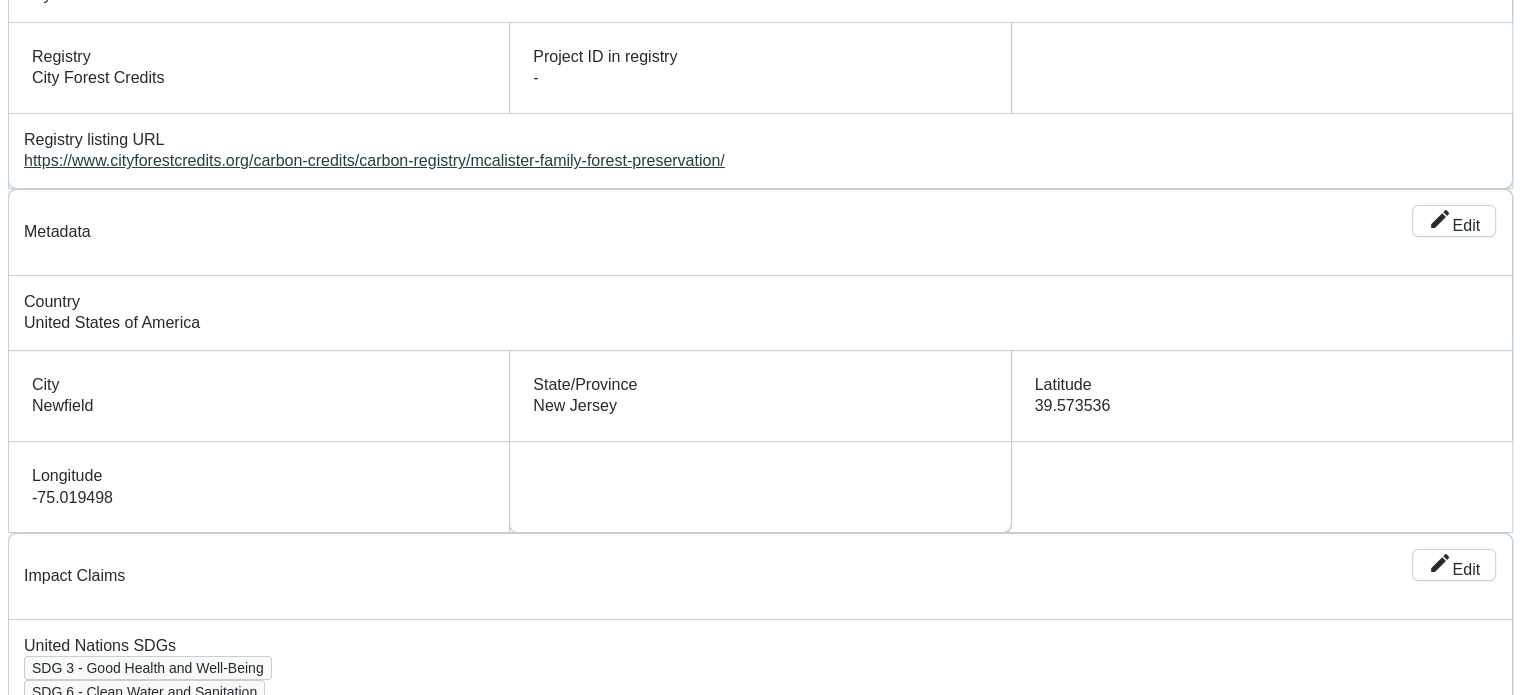 drag, startPoint x: 982, startPoint y: 274, endPoint x: 1249, endPoint y: 422, distance: 305.2753 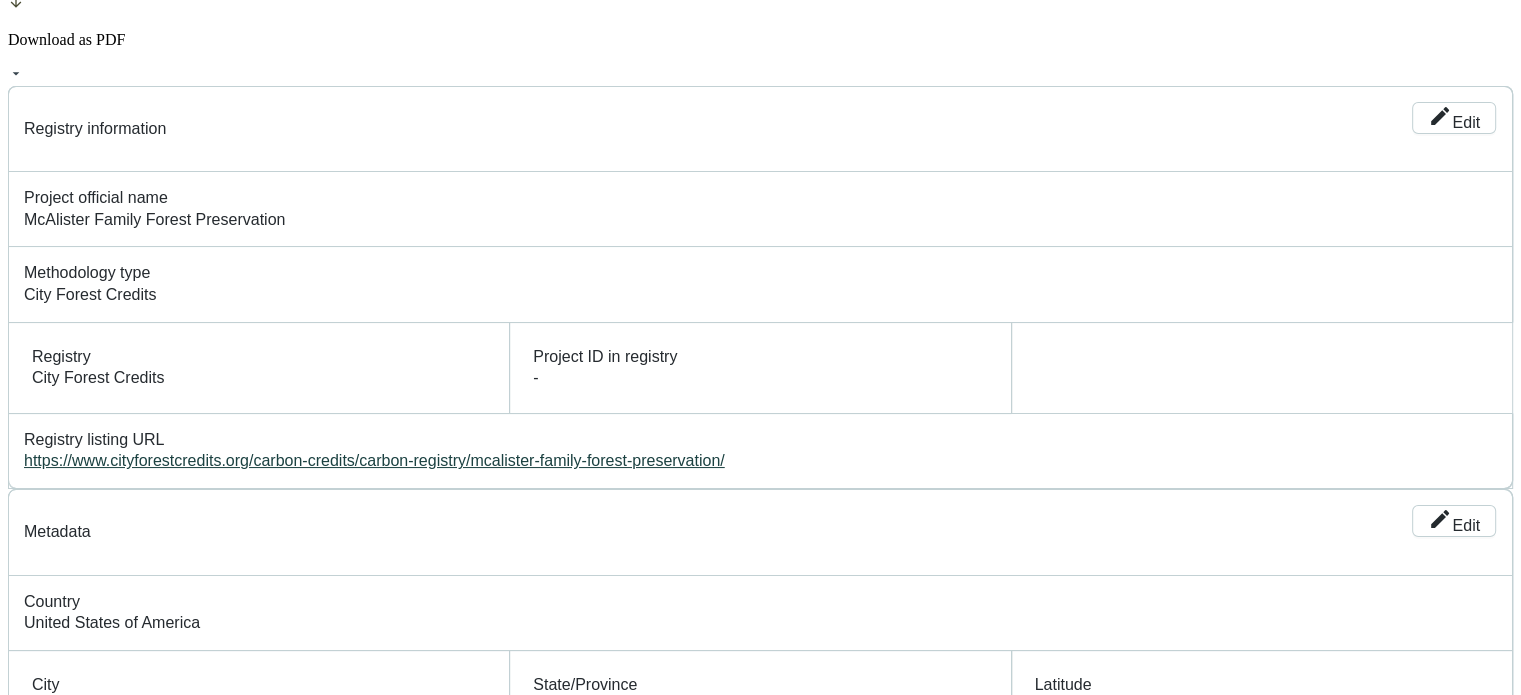 scroll, scrollTop: 0, scrollLeft: 0, axis: both 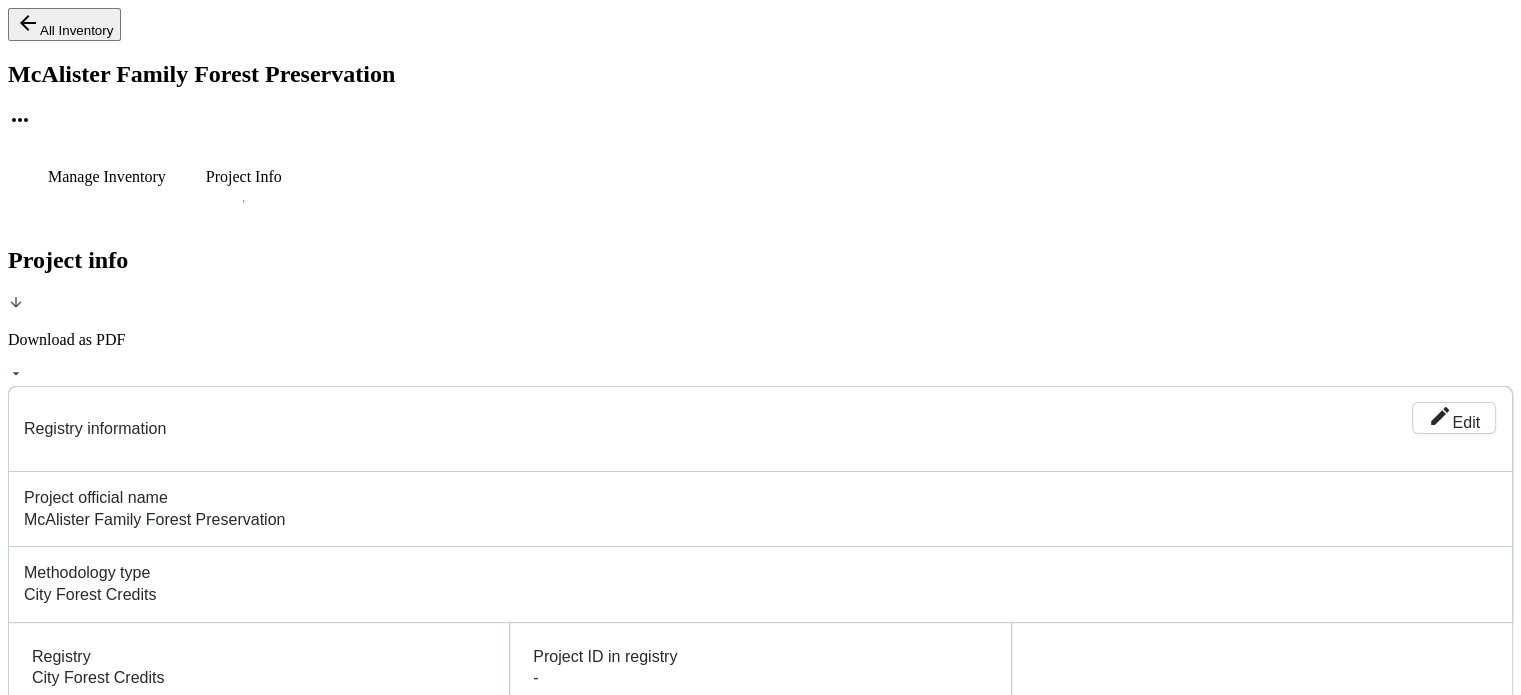 click on "Manage Inventory" at bounding box center (107, 177) 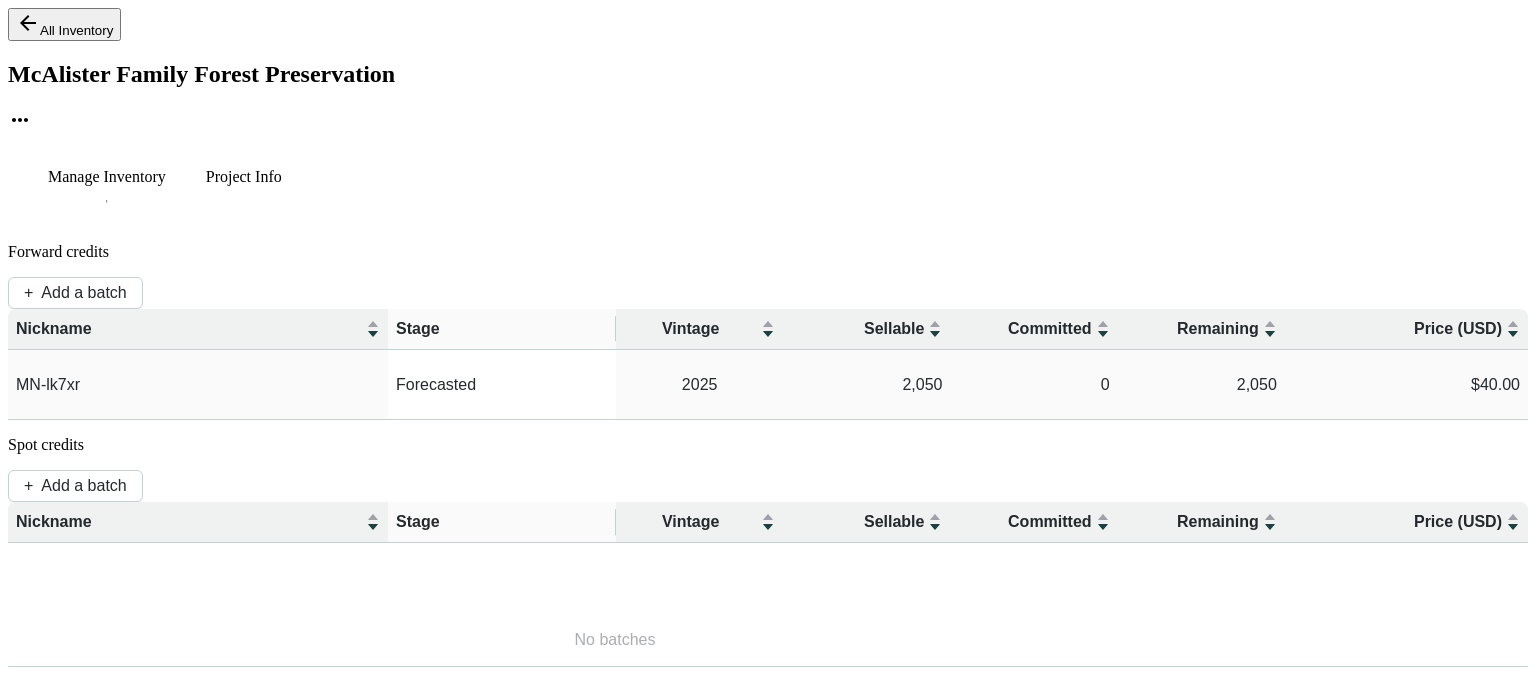 click on "All Inventory" at bounding box center (64, 24) 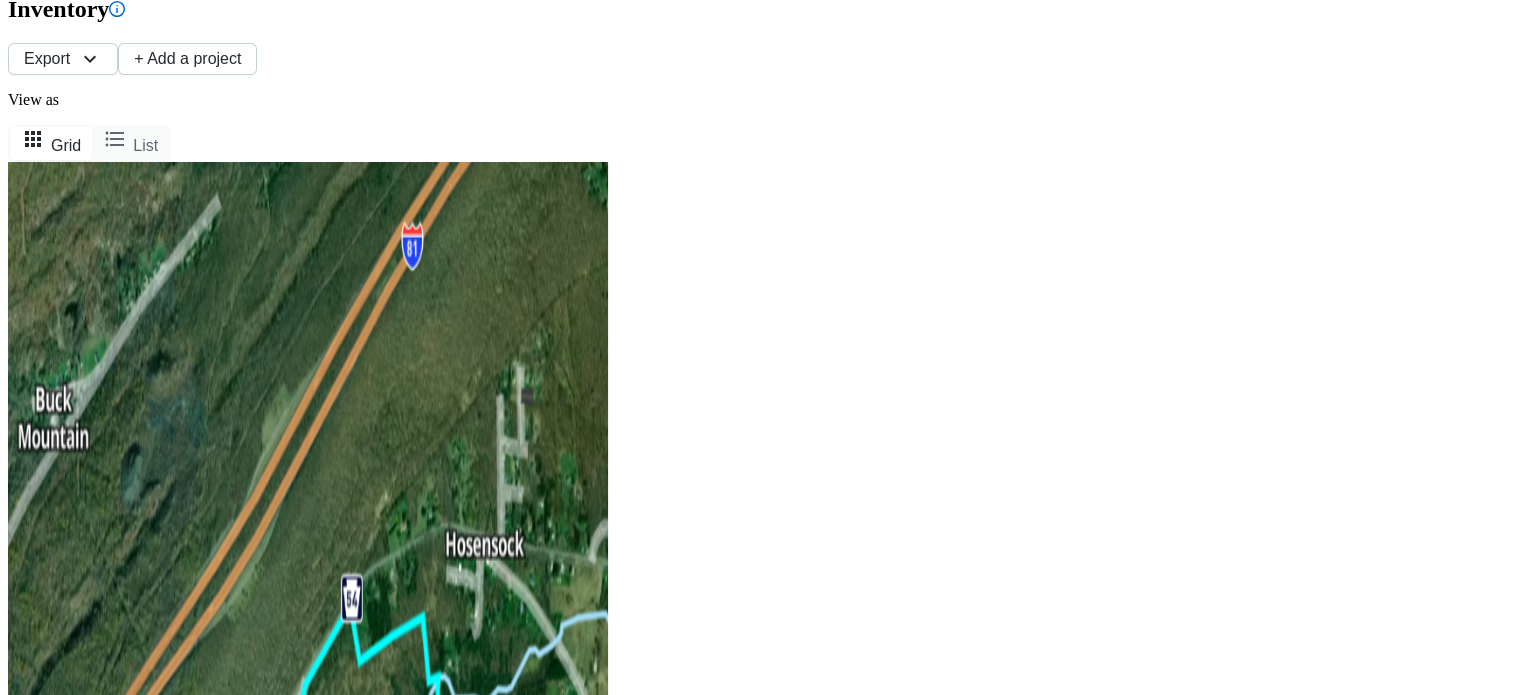 scroll, scrollTop: 0, scrollLeft: 0, axis: both 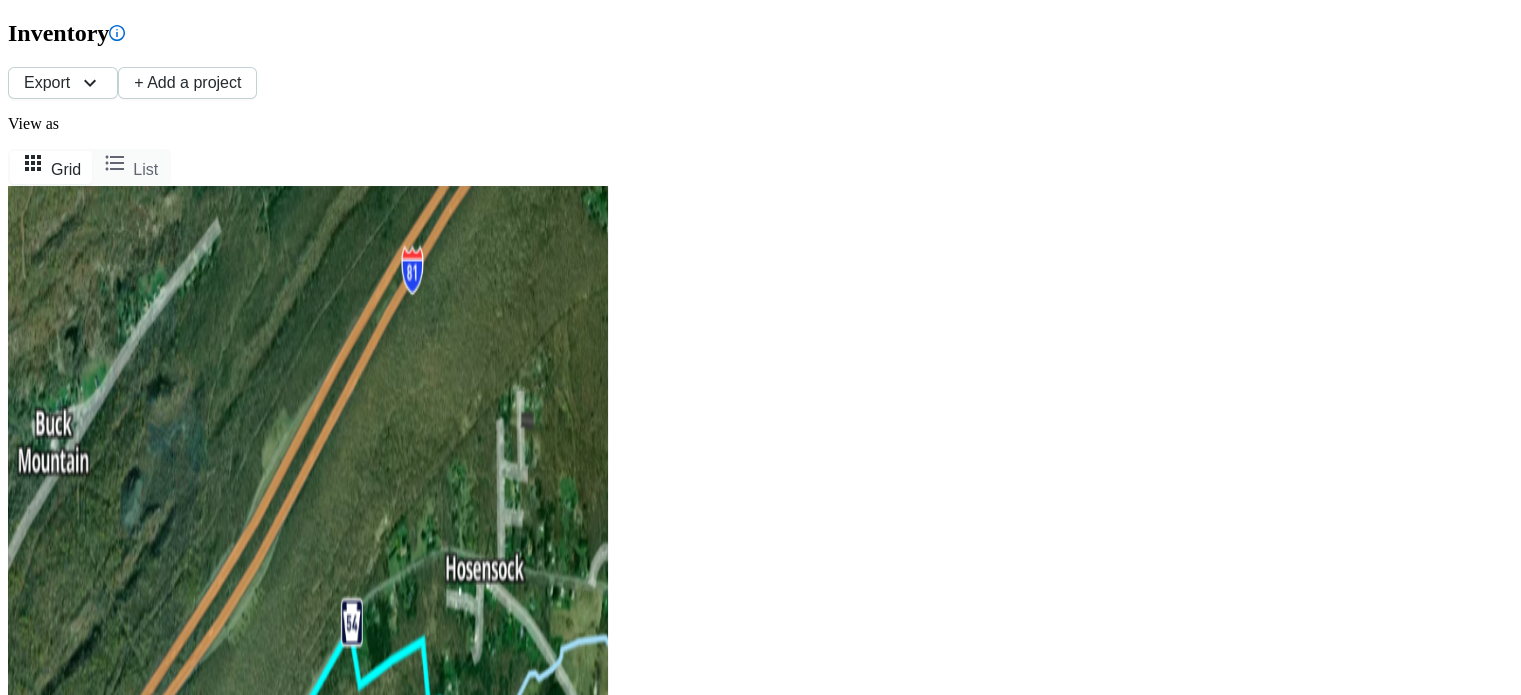 click on "View project" at bounding box center (91, 1348) 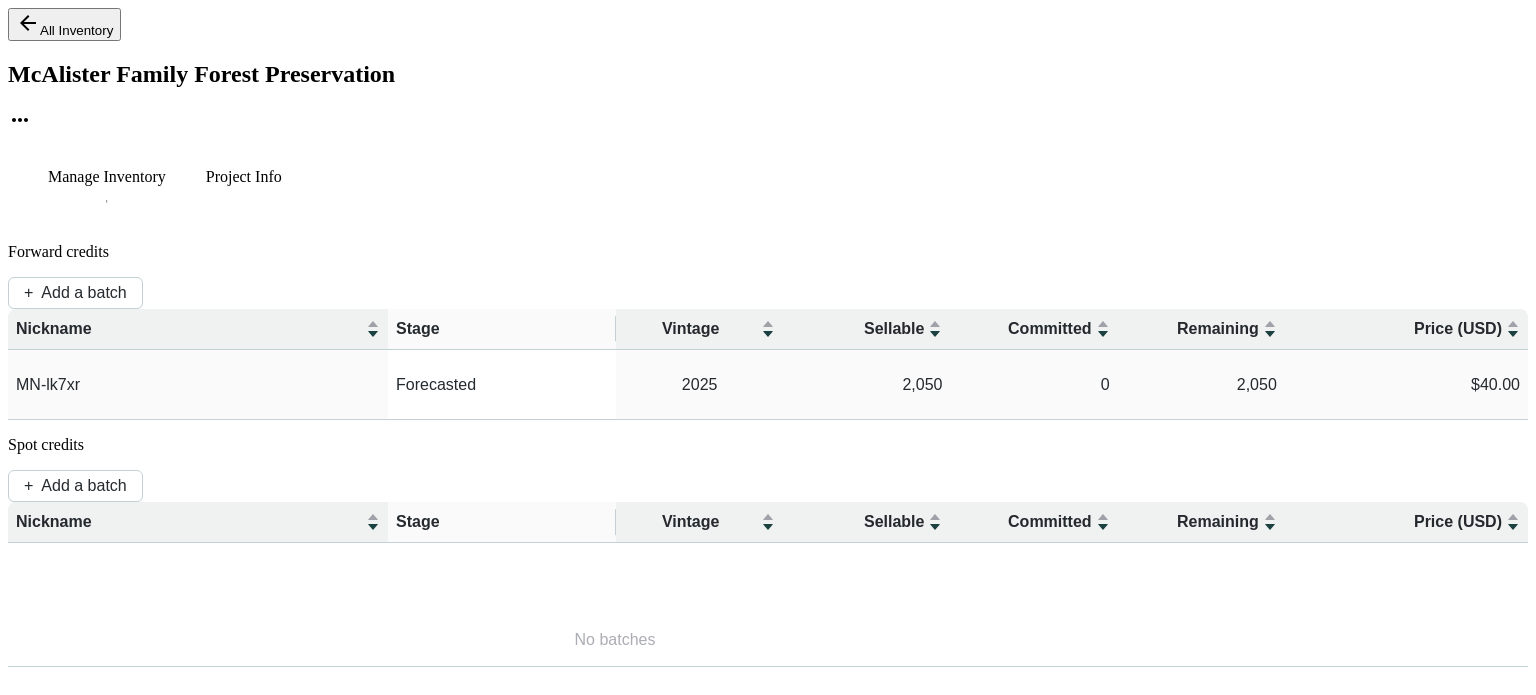 click on "Project Info" at bounding box center (107, 177) 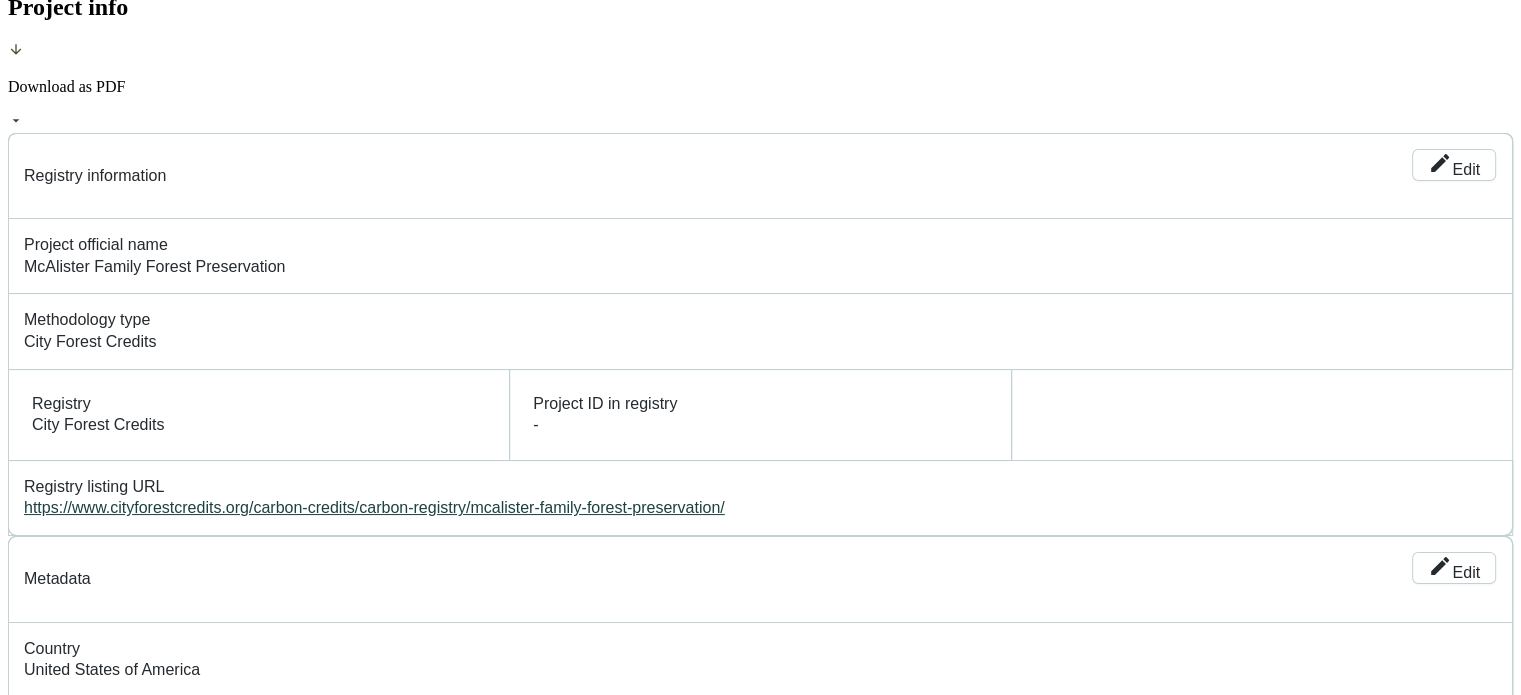 scroll, scrollTop: 0, scrollLeft: 0, axis: both 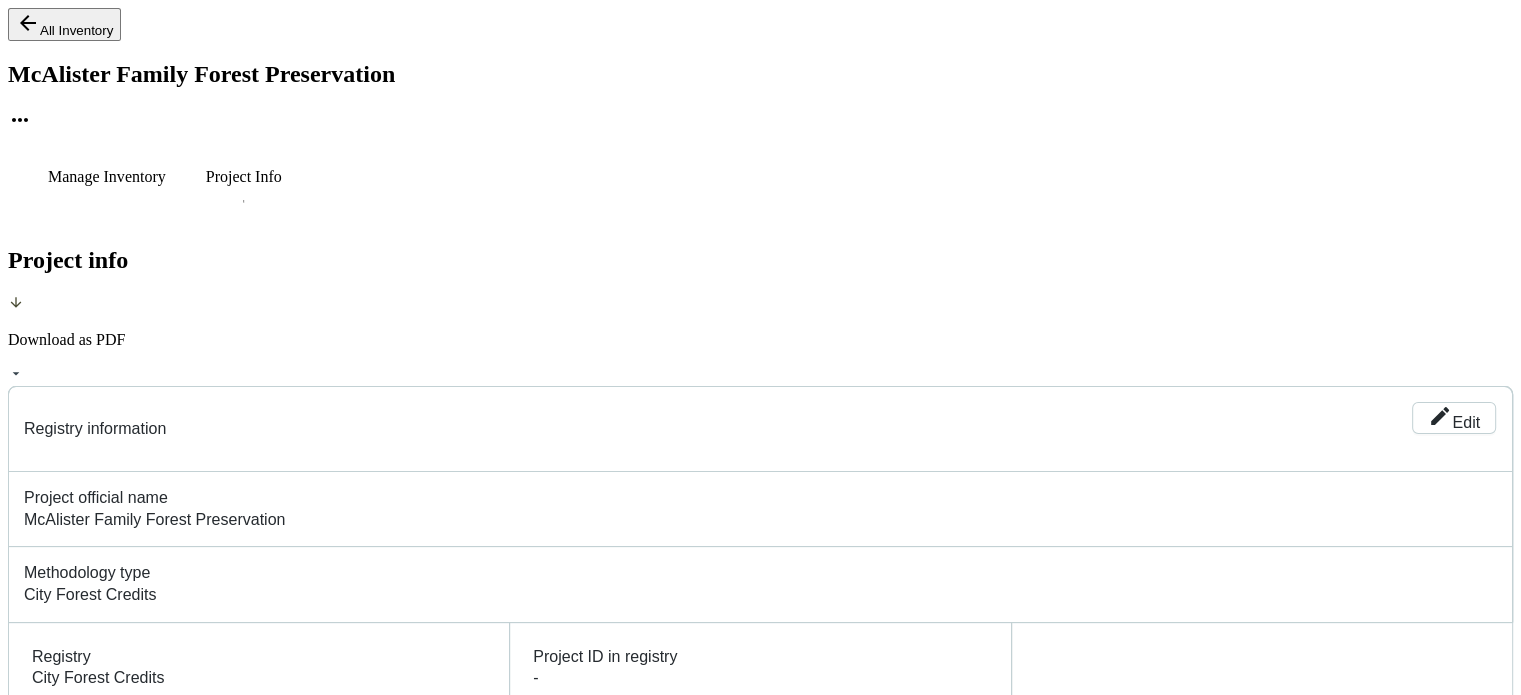click on "All Inventory" at bounding box center (64, 24) 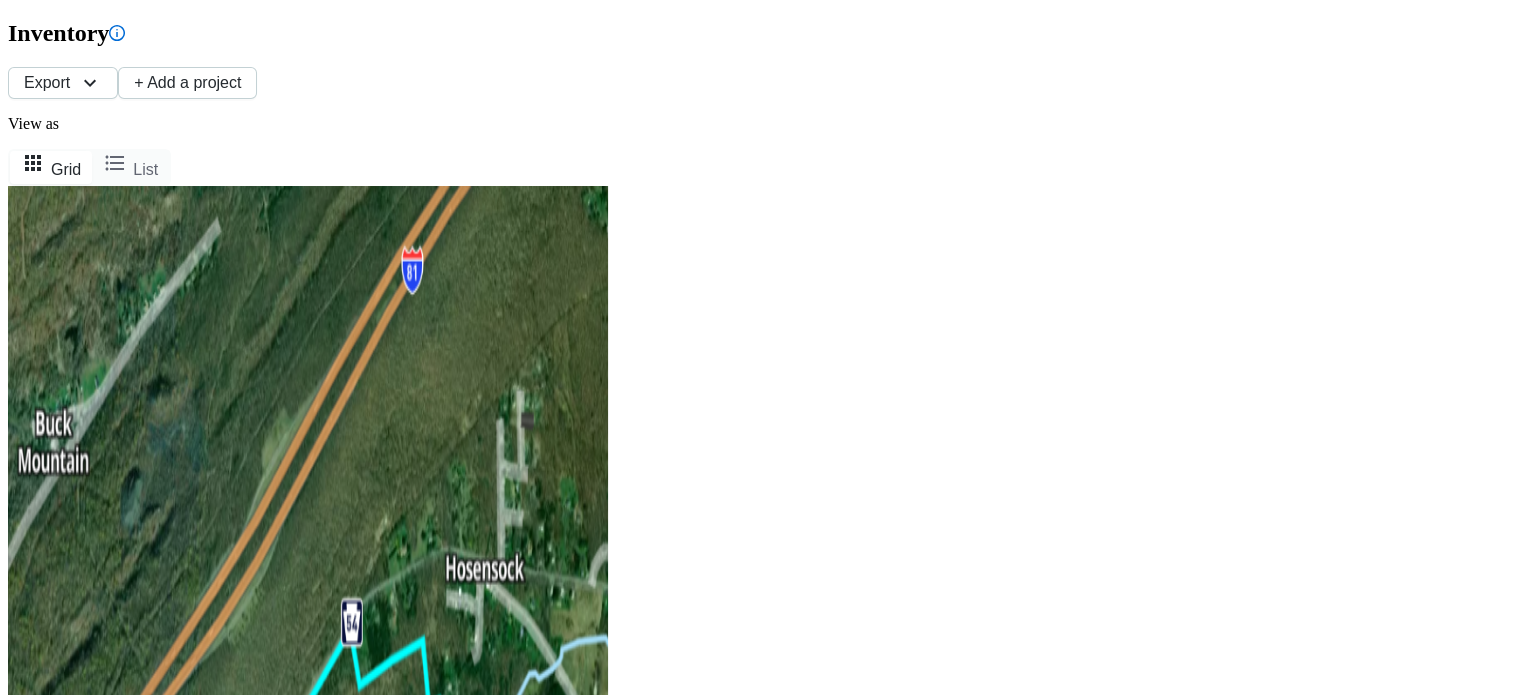 click on "View project" at bounding box center (91, 1348) 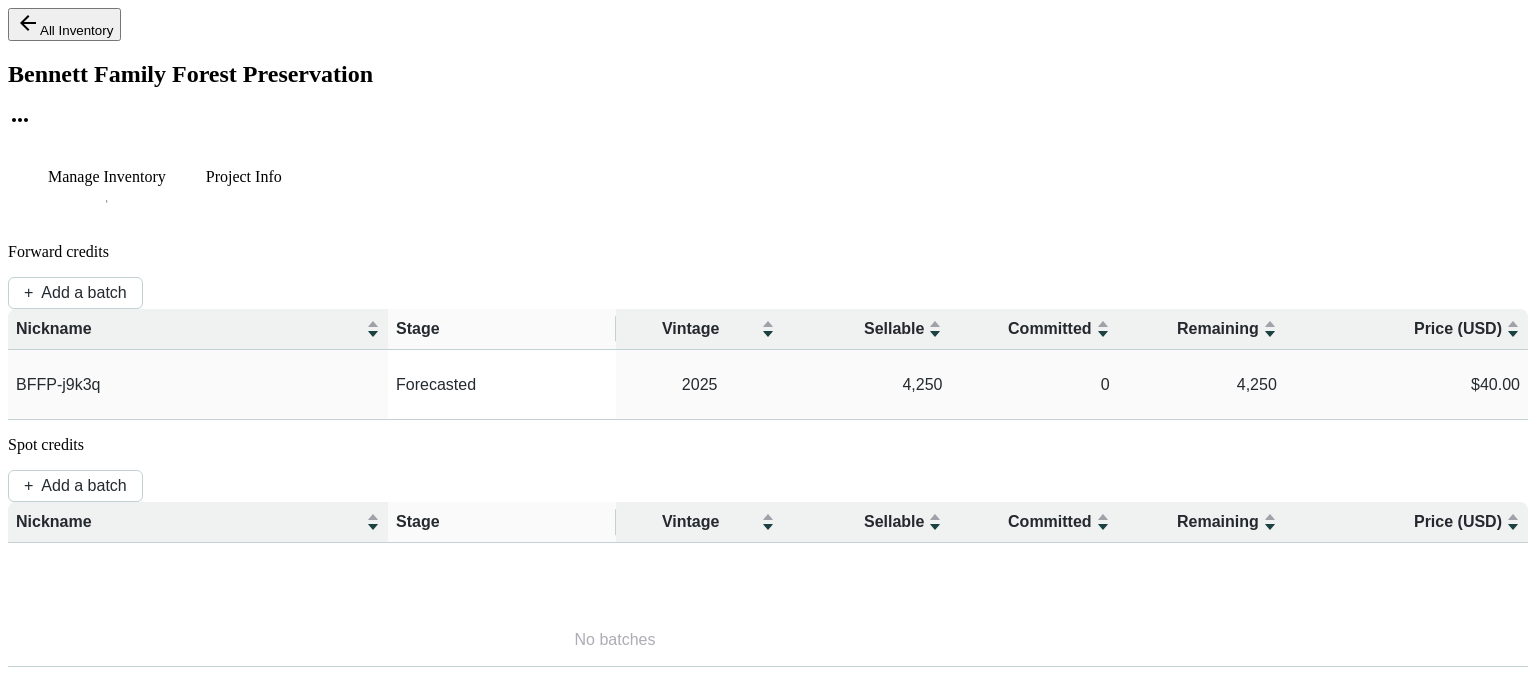 click on "Project Info" at bounding box center (107, 177) 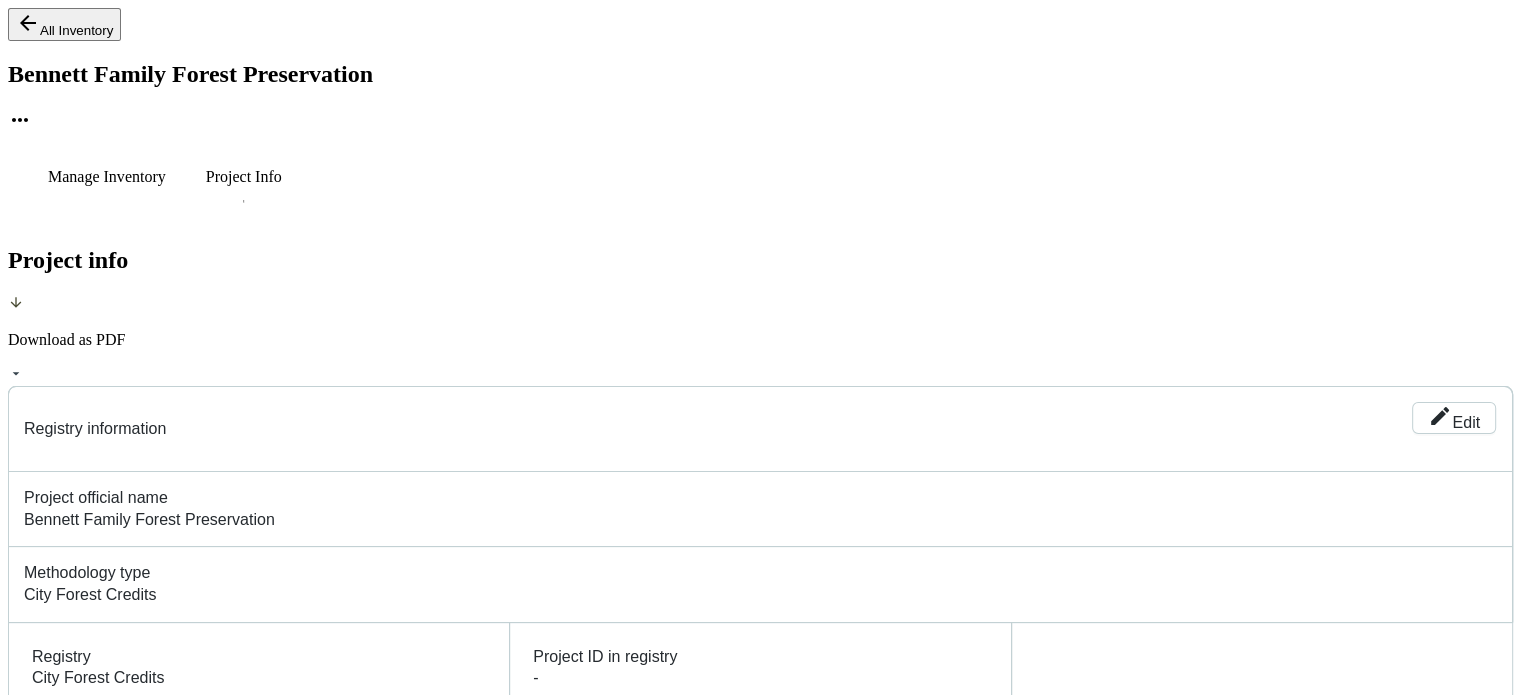 click on "Manage Inventory" at bounding box center [107, 177] 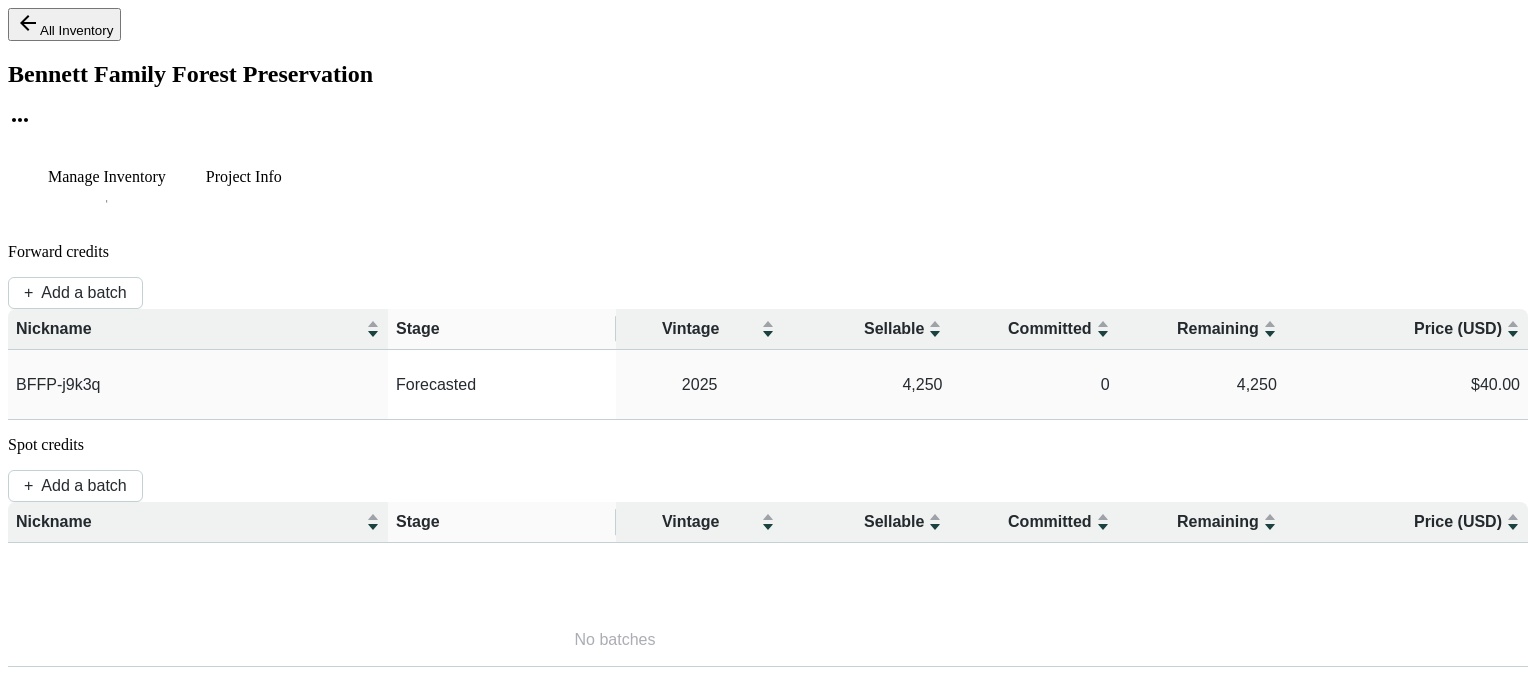 click on "All Inventory" at bounding box center [64, 24] 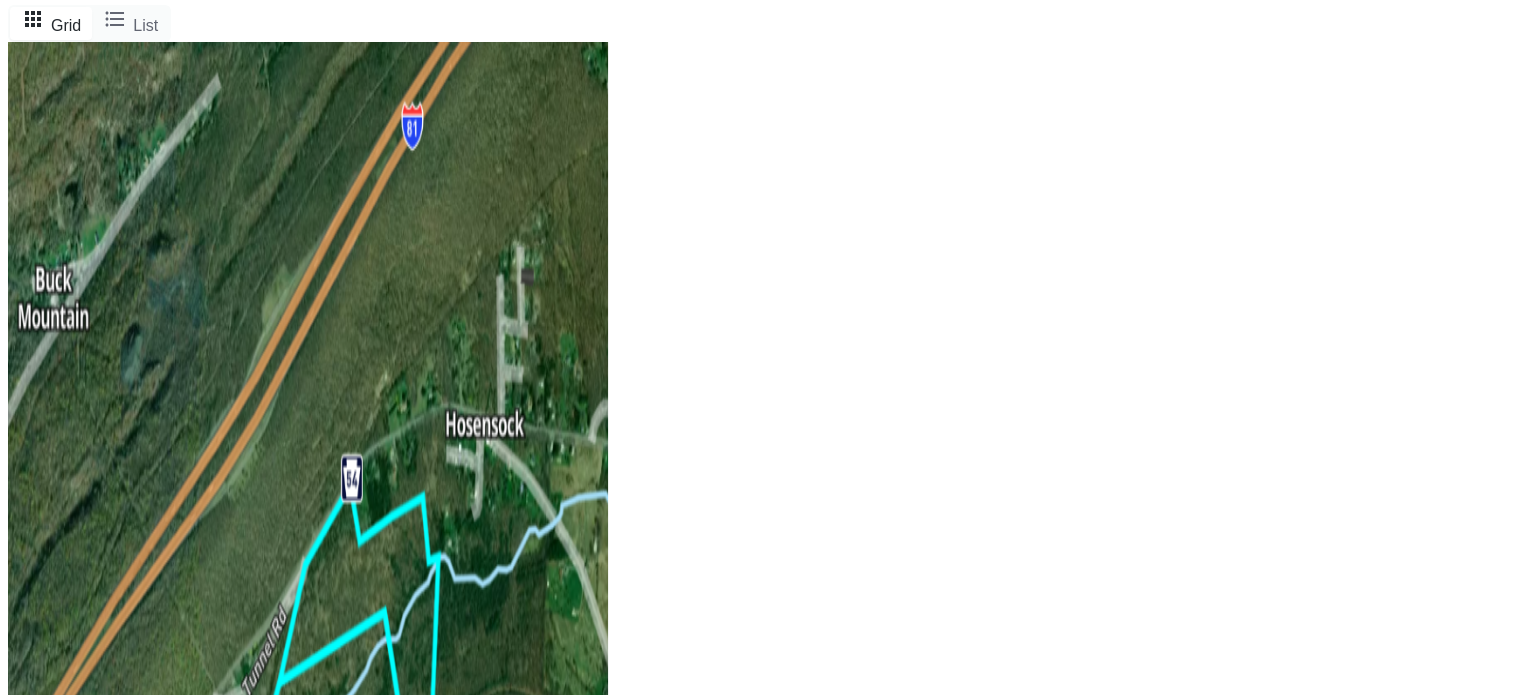 scroll, scrollTop: 144, scrollLeft: 0, axis: vertical 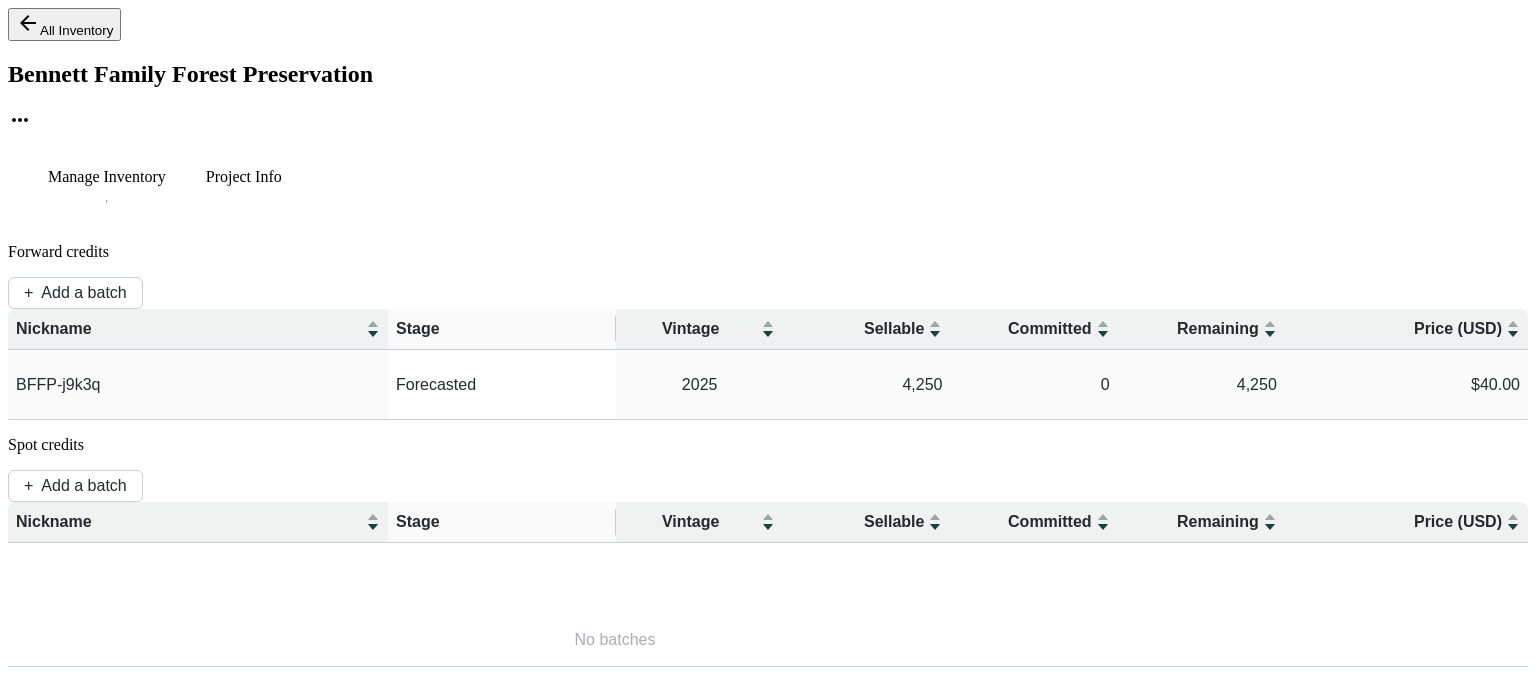 click on "All Inventory" at bounding box center (64, 24) 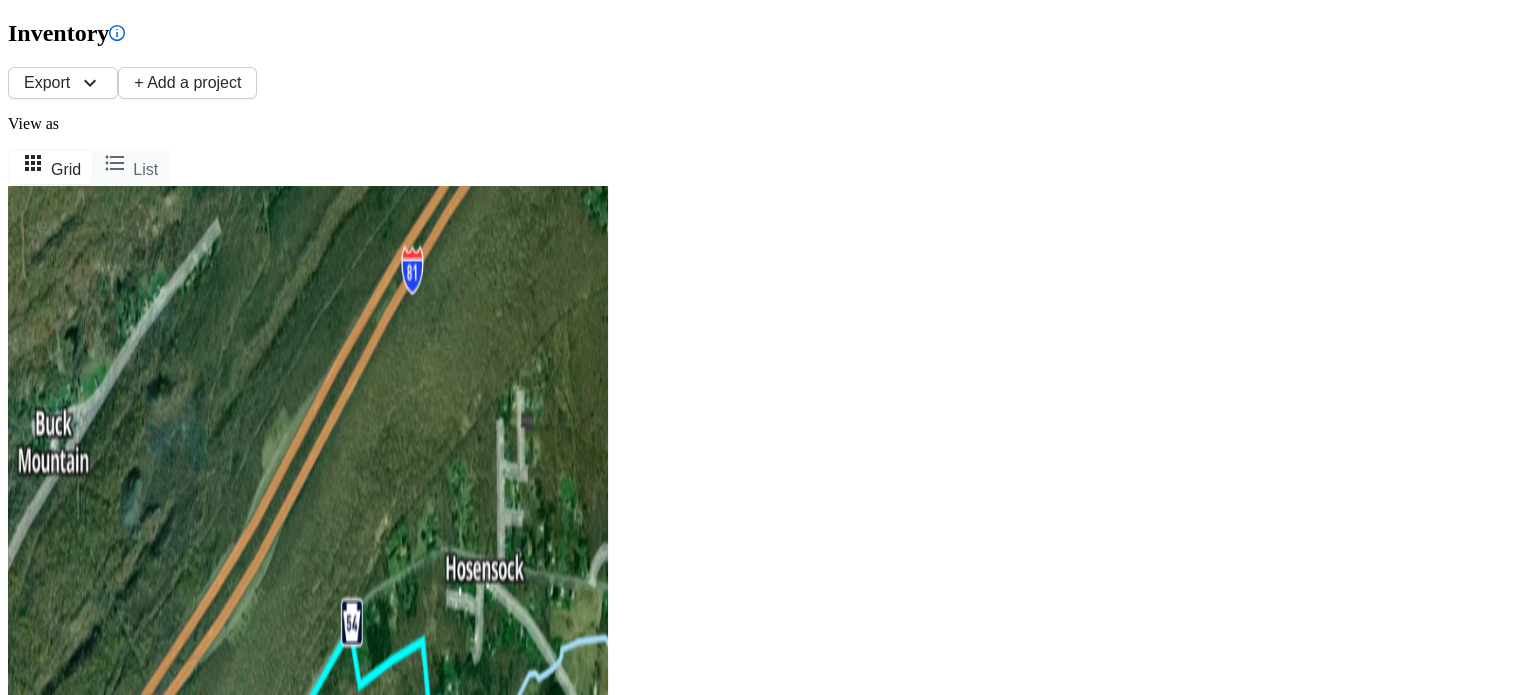 click on "View project" at bounding box center [91, 1348] 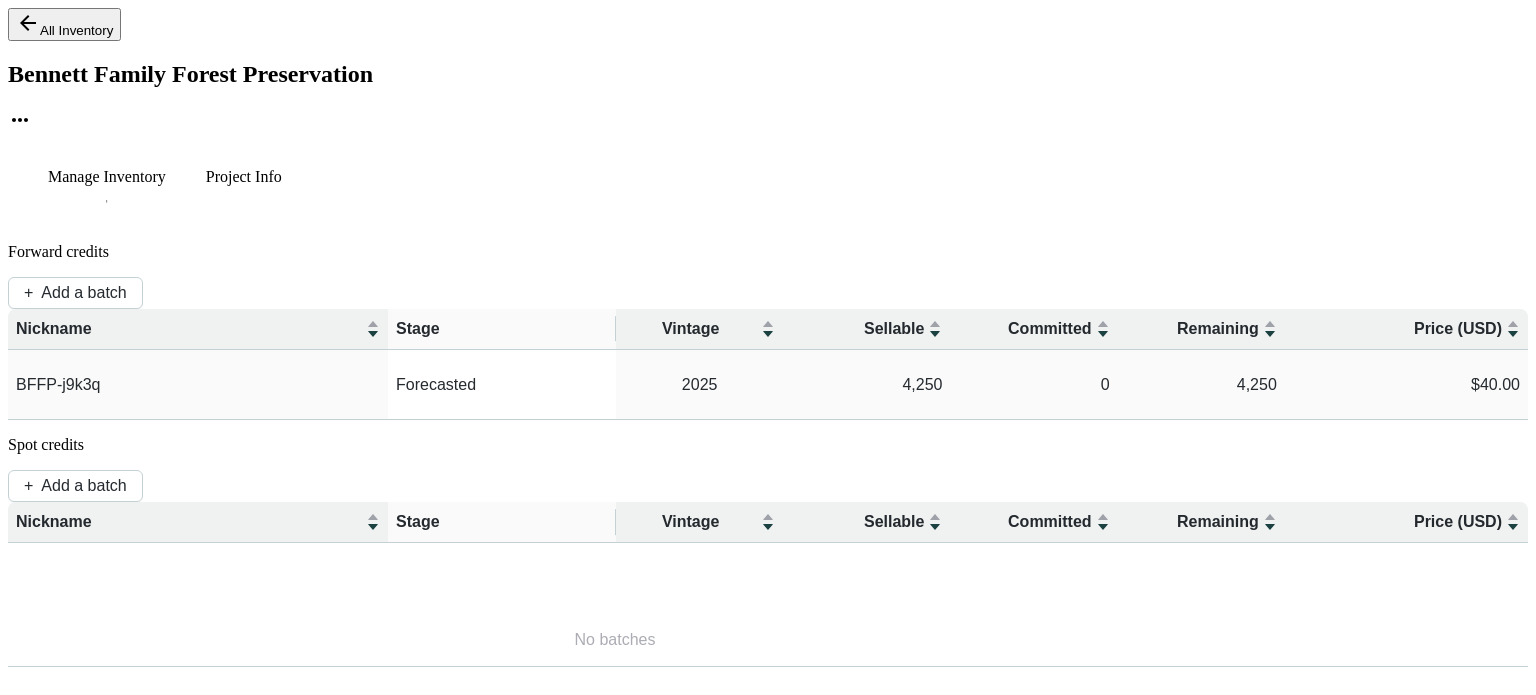 click on "All Inventory" at bounding box center (64, 24) 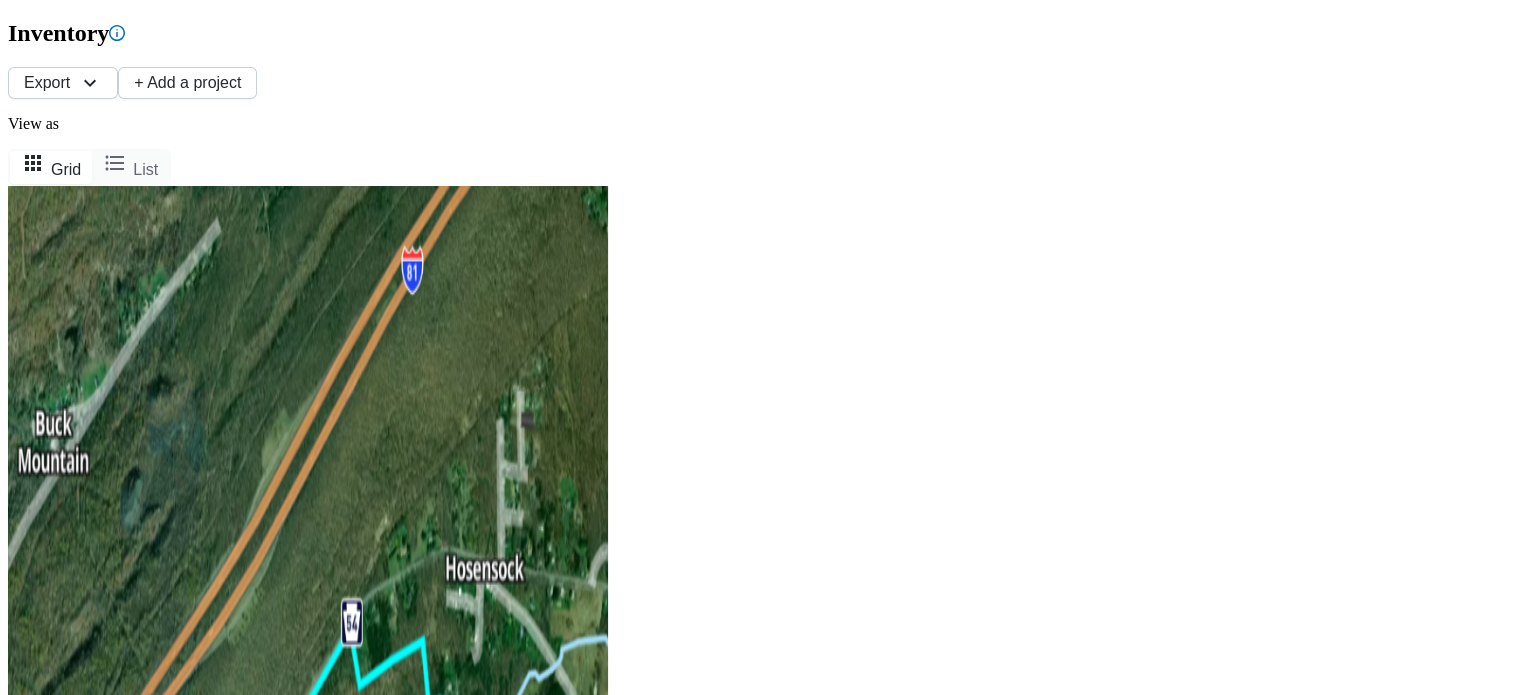 click on "View project" at bounding box center (91, 1348) 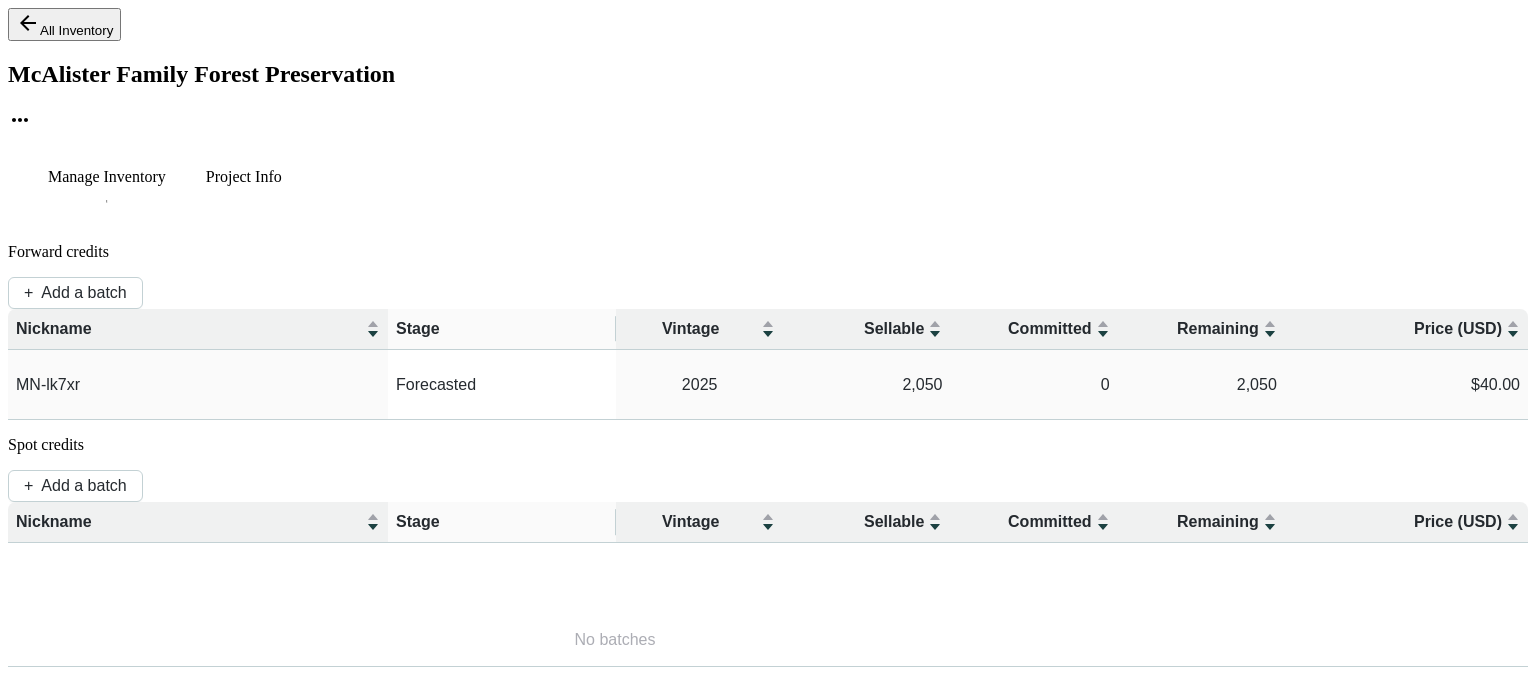 click on "All Inventory" at bounding box center [64, 24] 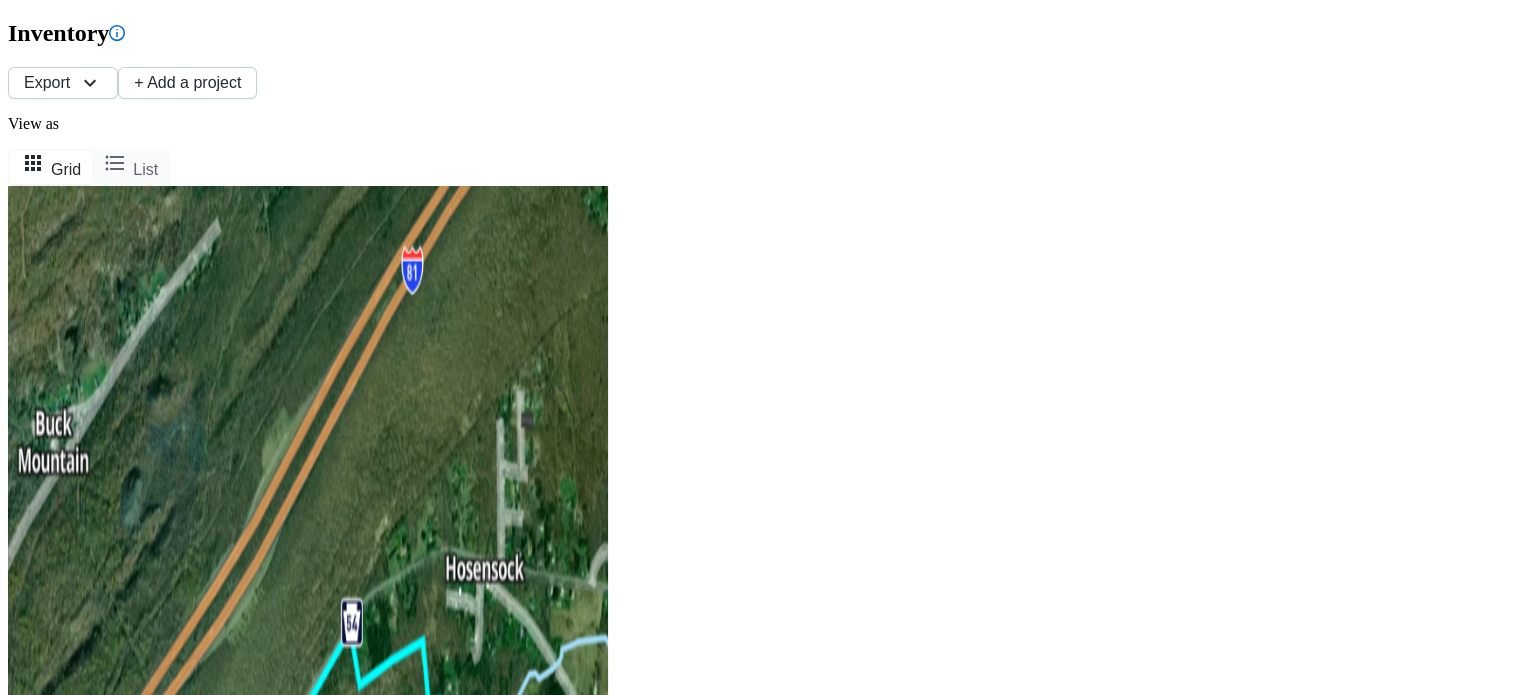 click on "View project" at bounding box center [79, 1344] 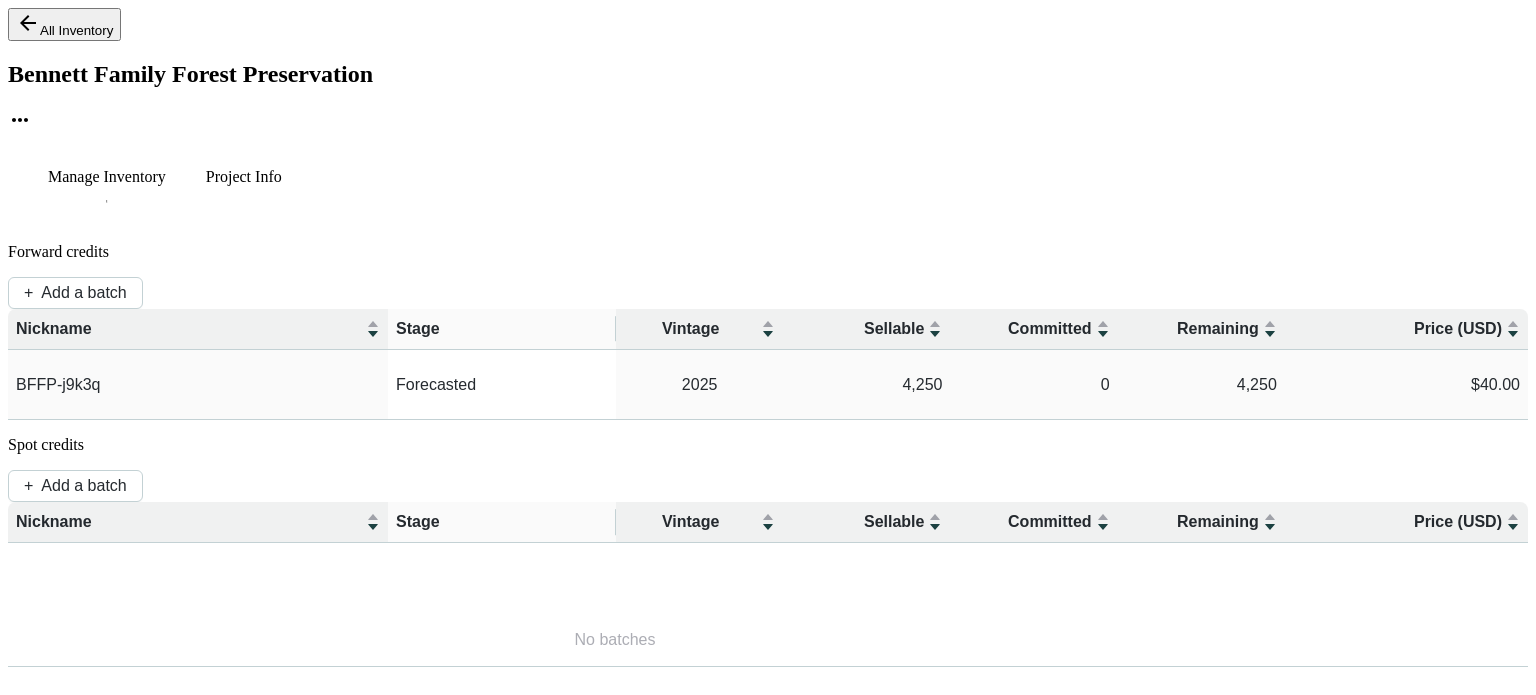 click on "Project Info" at bounding box center (107, 177) 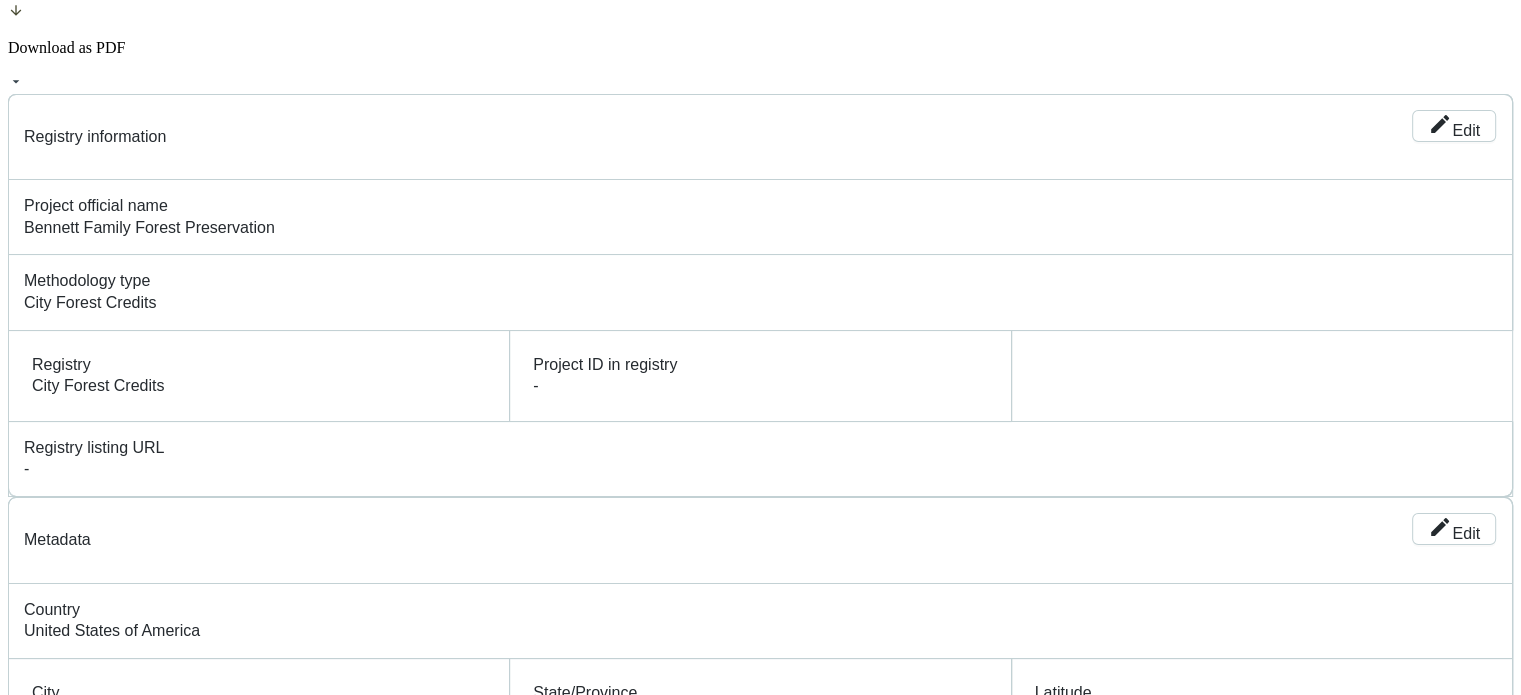 scroll, scrollTop: 300, scrollLeft: 0, axis: vertical 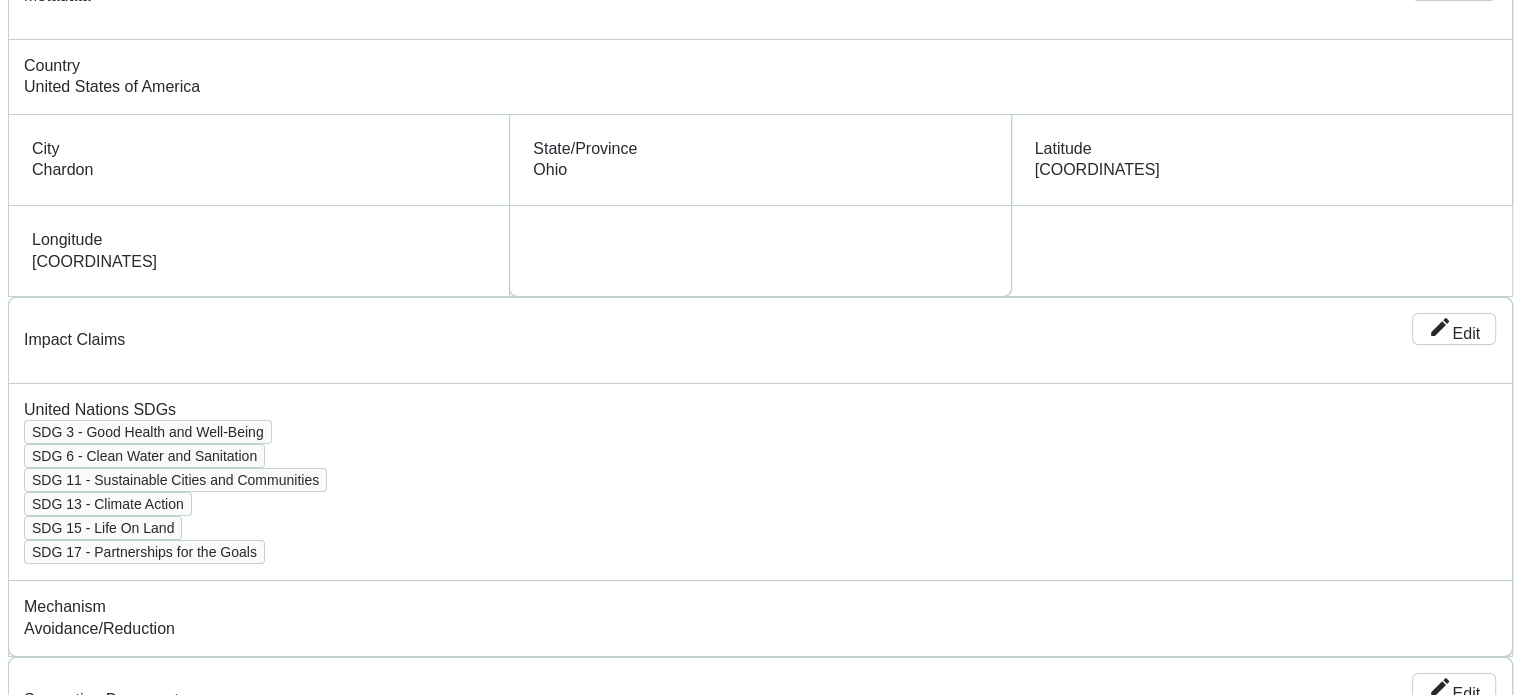 drag, startPoint x: 1532, startPoint y: 555, endPoint x: 1506, endPoint y: 257, distance: 299.13208 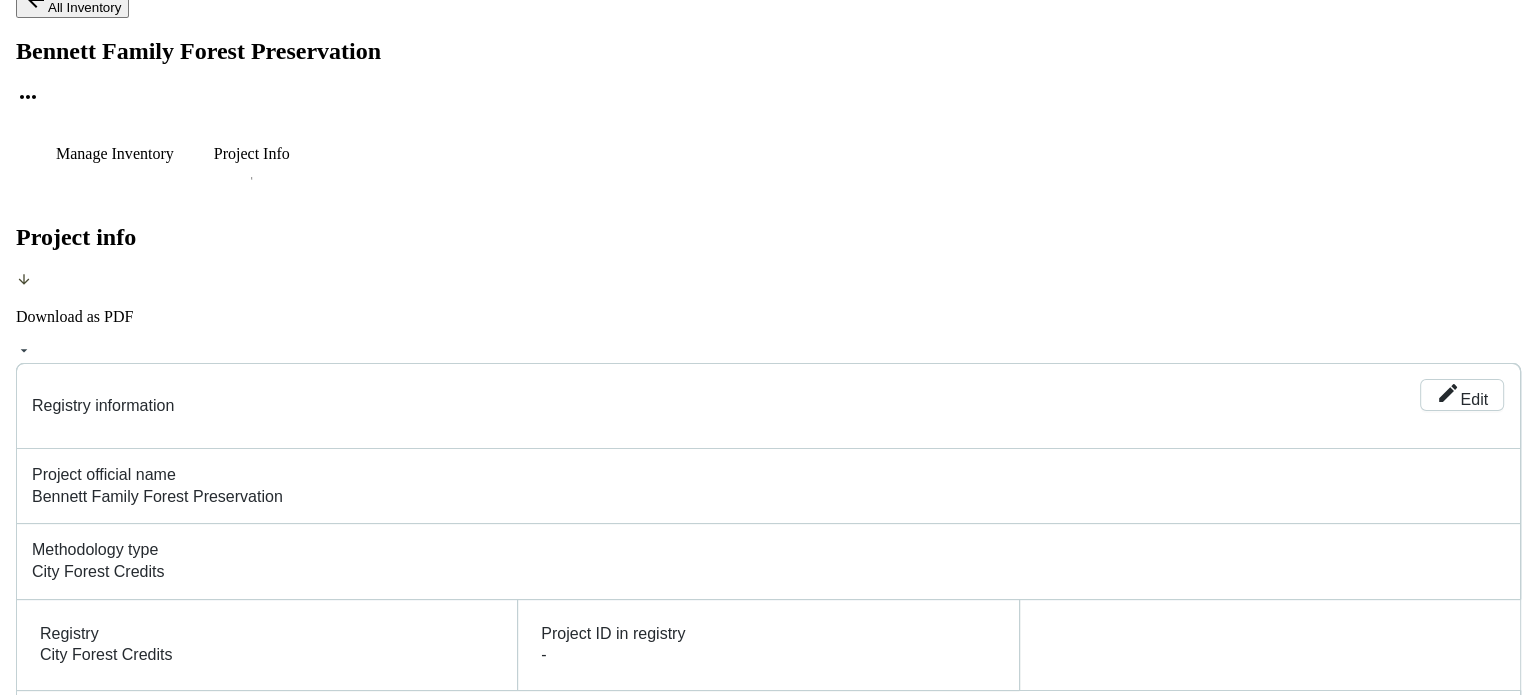 scroll, scrollTop: 12, scrollLeft: 0, axis: vertical 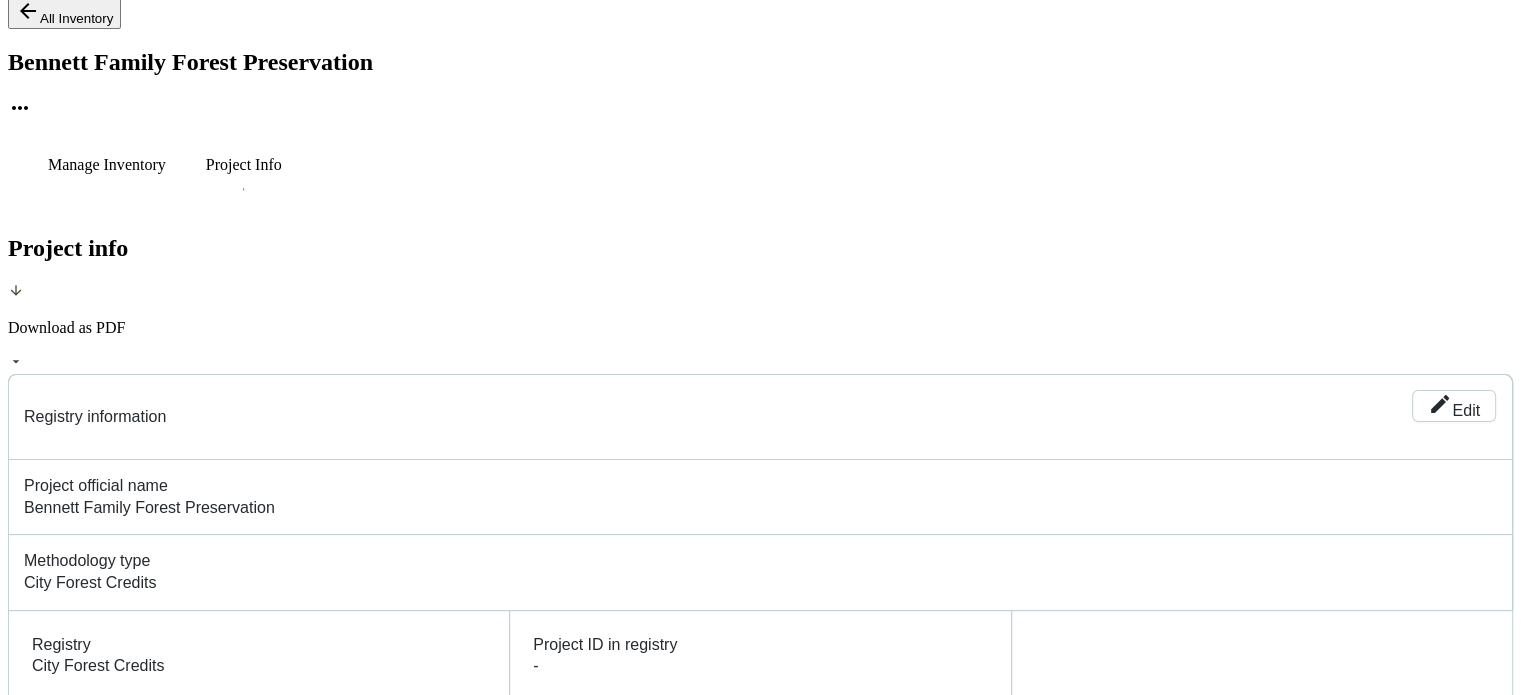 click on "Edit" at bounding box center (1466, 1710) 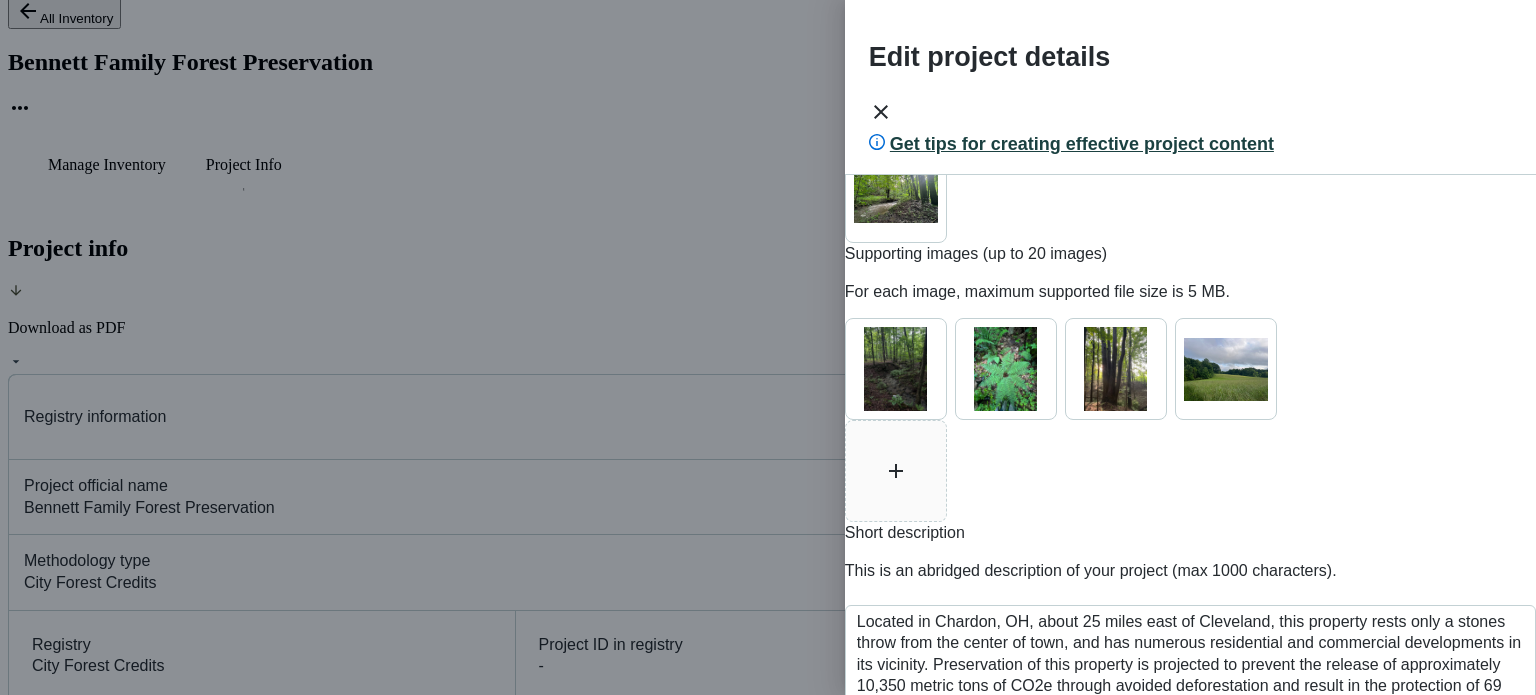 scroll, scrollTop: 200, scrollLeft: 0, axis: vertical 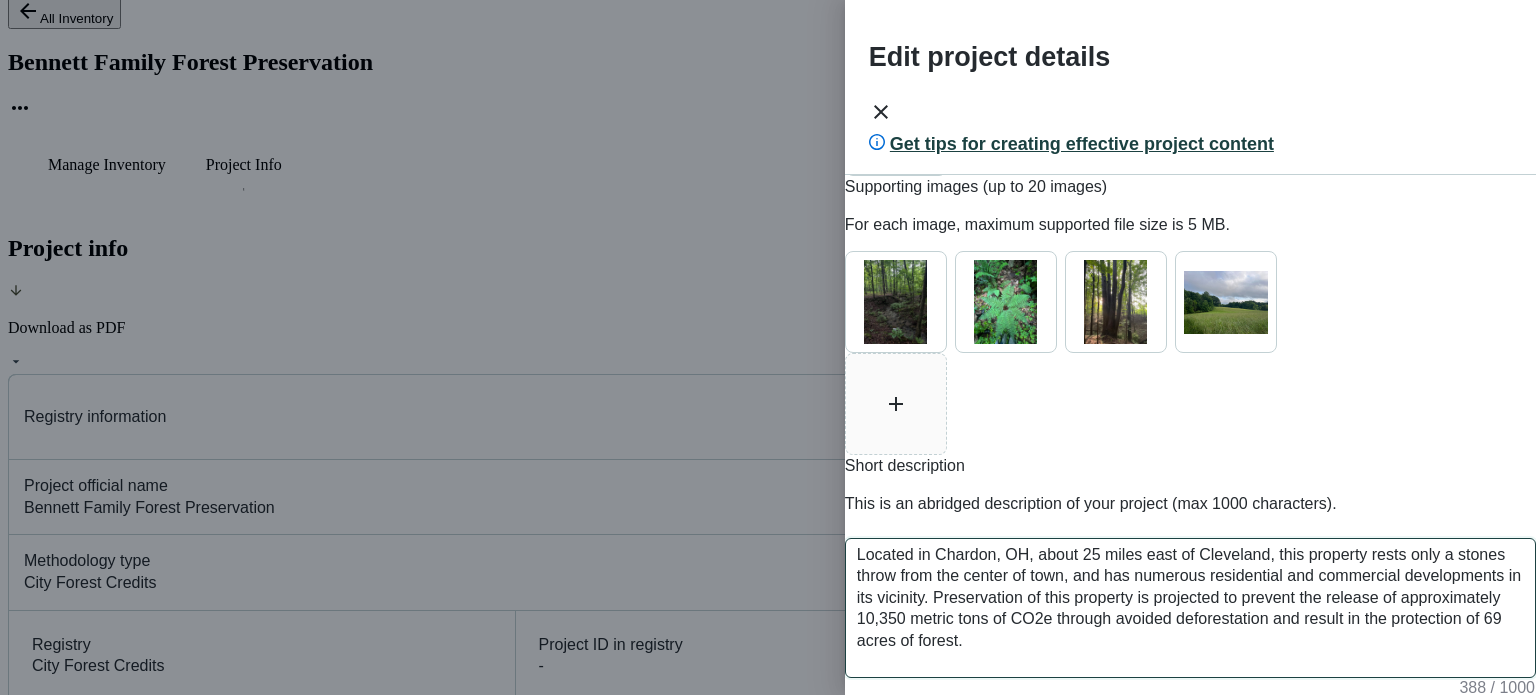 drag, startPoint x: 968, startPoint y: 474, endPoint x: 883, endPoint y: 363, distance: 139.807 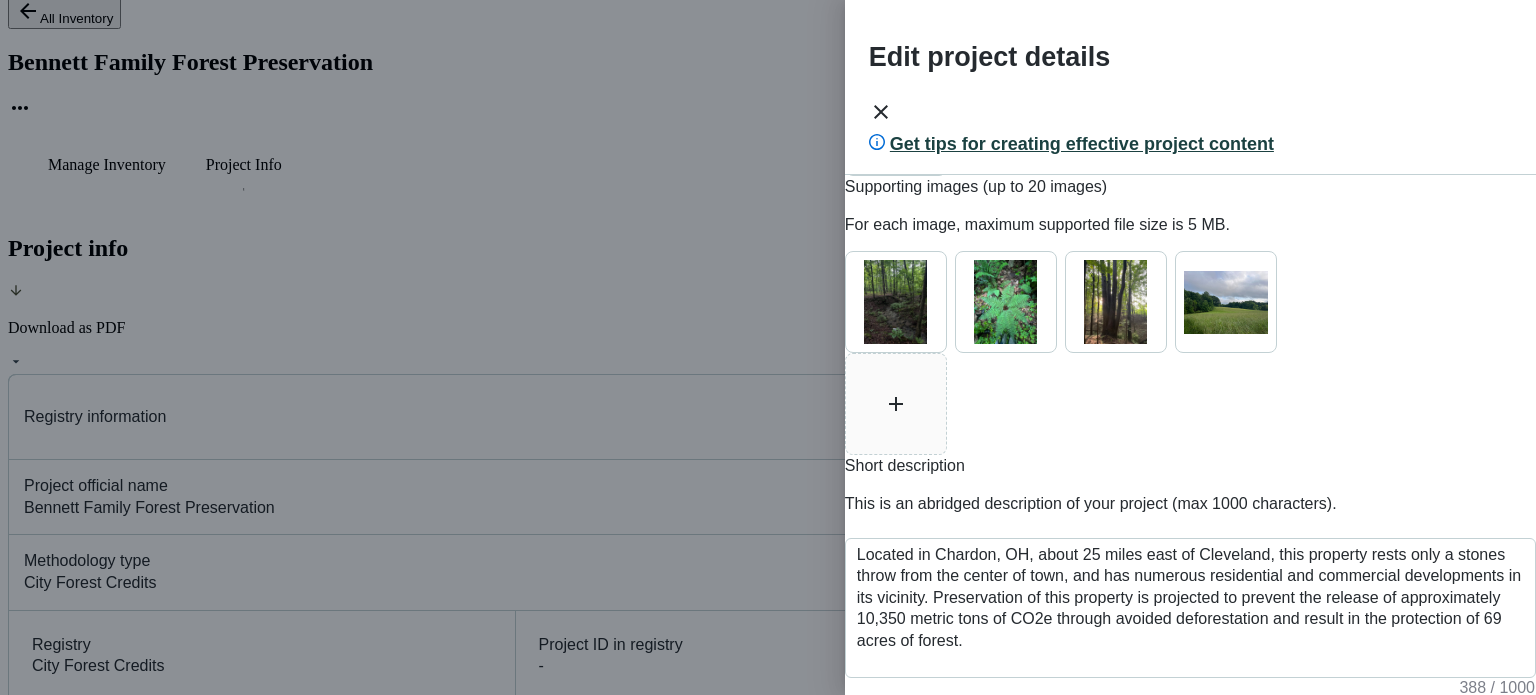 click on "Main image   Recommended pixel size is: 1600 x 1200. Maximum supported file size is 5 MB. https://imagedelivery.net/OeX1-Pzk5r51De534GGSBA/prod/supply/projects/737521bc084d41c68be0b37d6f150c8b/20250626001933-1.webp/public Supporting images (up to 20 images)   For each image, maximum supported file size is 5 MB. https://imagedelivery.net/OeX1-Pzk5r51De534GGSBA/prod/supply/projects/737521bc084d41c68be0b37d6f150c8b/20250626181928-2.webp/public https://imagedelivery.net/OeX1-Pzk5r51De534GGSBA/prod/supply/projects/737521bc084d41c68be0b37d6f150c8b/20250626181928-3.webp/public https://imagedelivery.net/OeX1-Pzk5r51De534GGSBA/prod/supply/projects/737521bc084d41c68be0b37d6f150c8b/20250626181928-4.webp/public https://imagedelivery.net/OeX1-Pzk5r51De534GGSBA/prod/supply/projects/737521bc084d41c68be0b37d6f150c8b/20250626182021-5.webp/public Short description   This is an abridged description of your project (max 1000 characters). 388 / 1000 Long description   Markdown   supported. Project website   Cancel Save" at bounding box center [1190, 576] 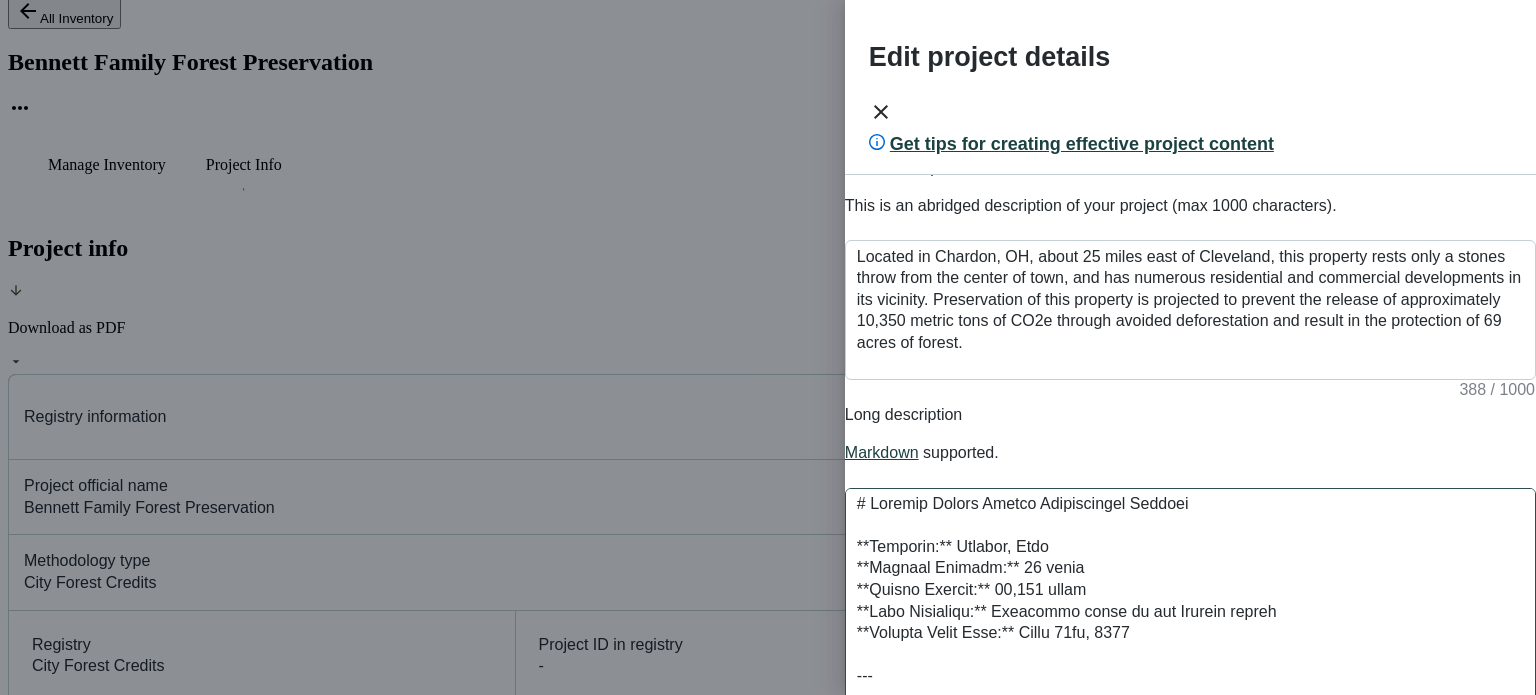 scroll, scrollTop: 500, scrollLeft: 0, axis: vertical 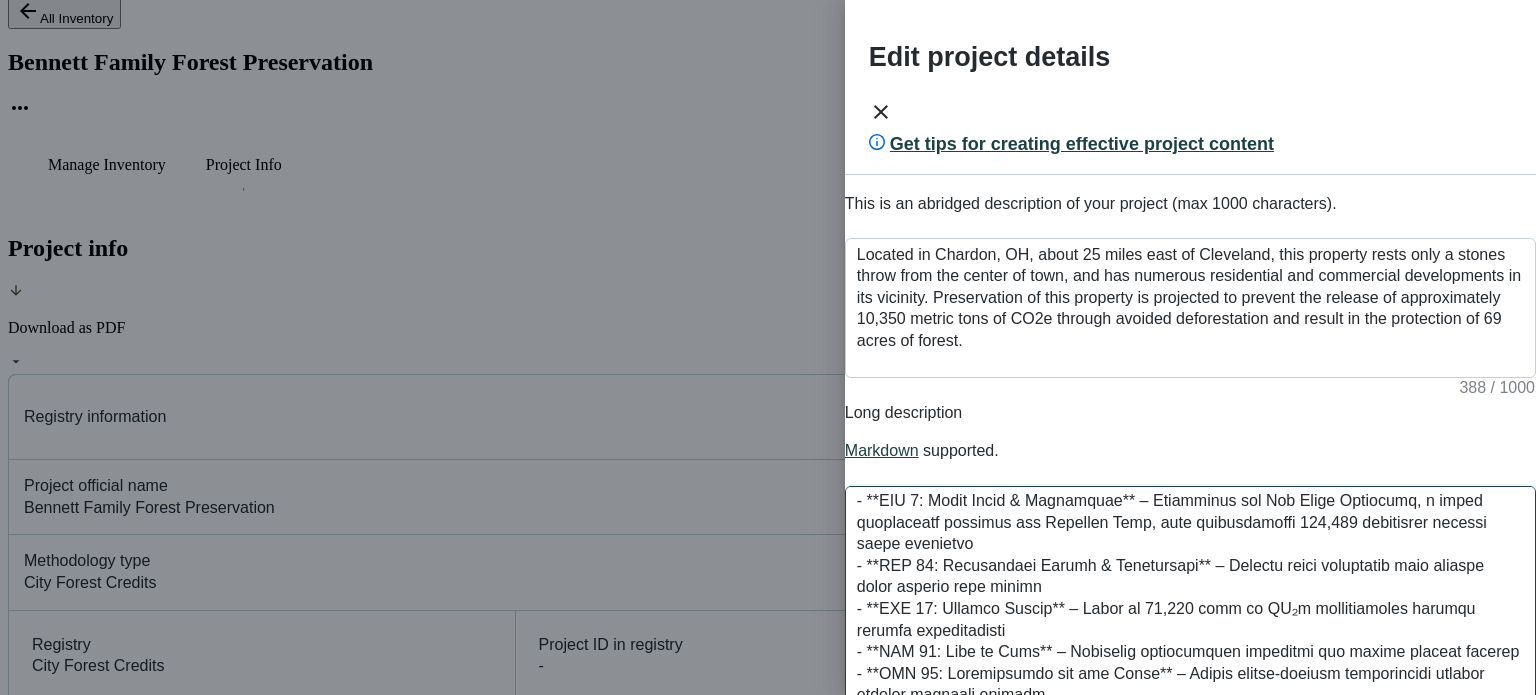 drag, startPoint x: 898, startPoint y: 292, endPoint x: 1293, endPoint y: 489, distance: 441.40005 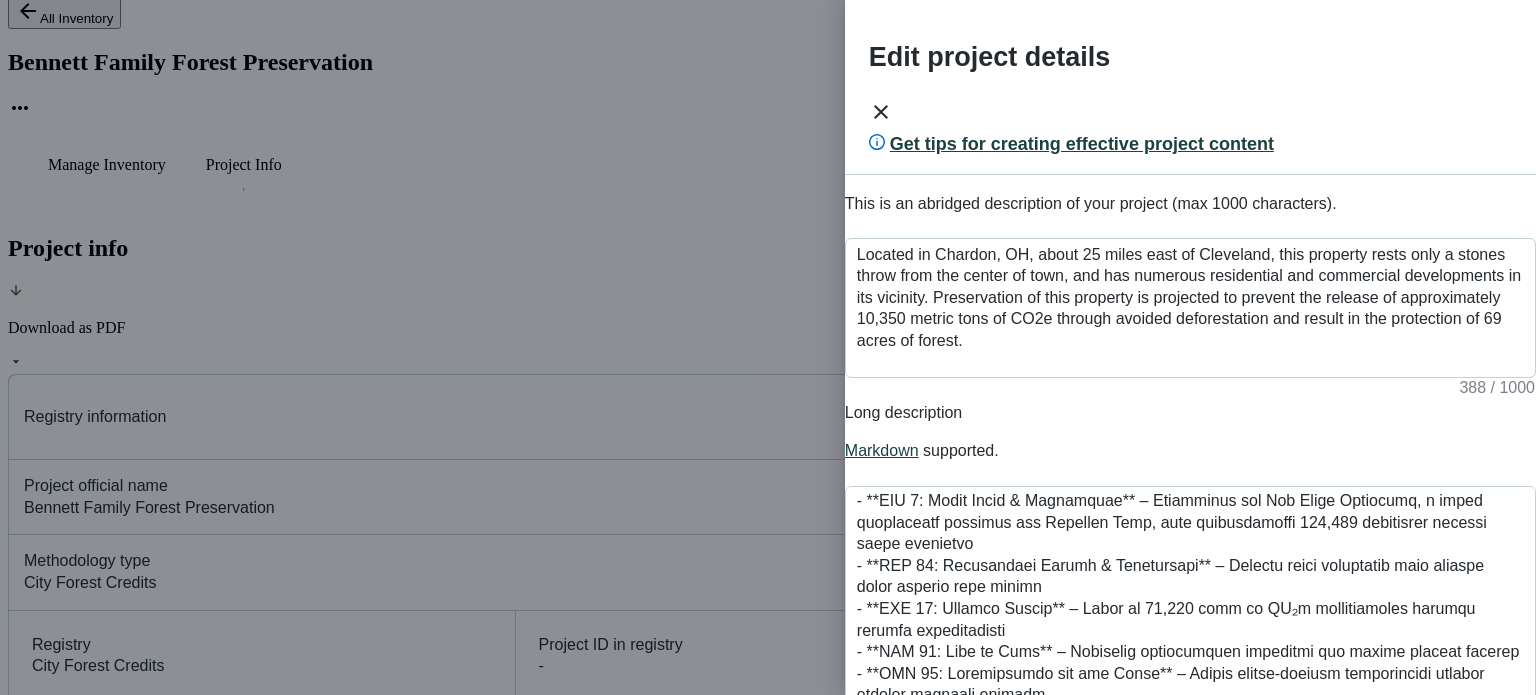 click at bounding box center [881, 112] 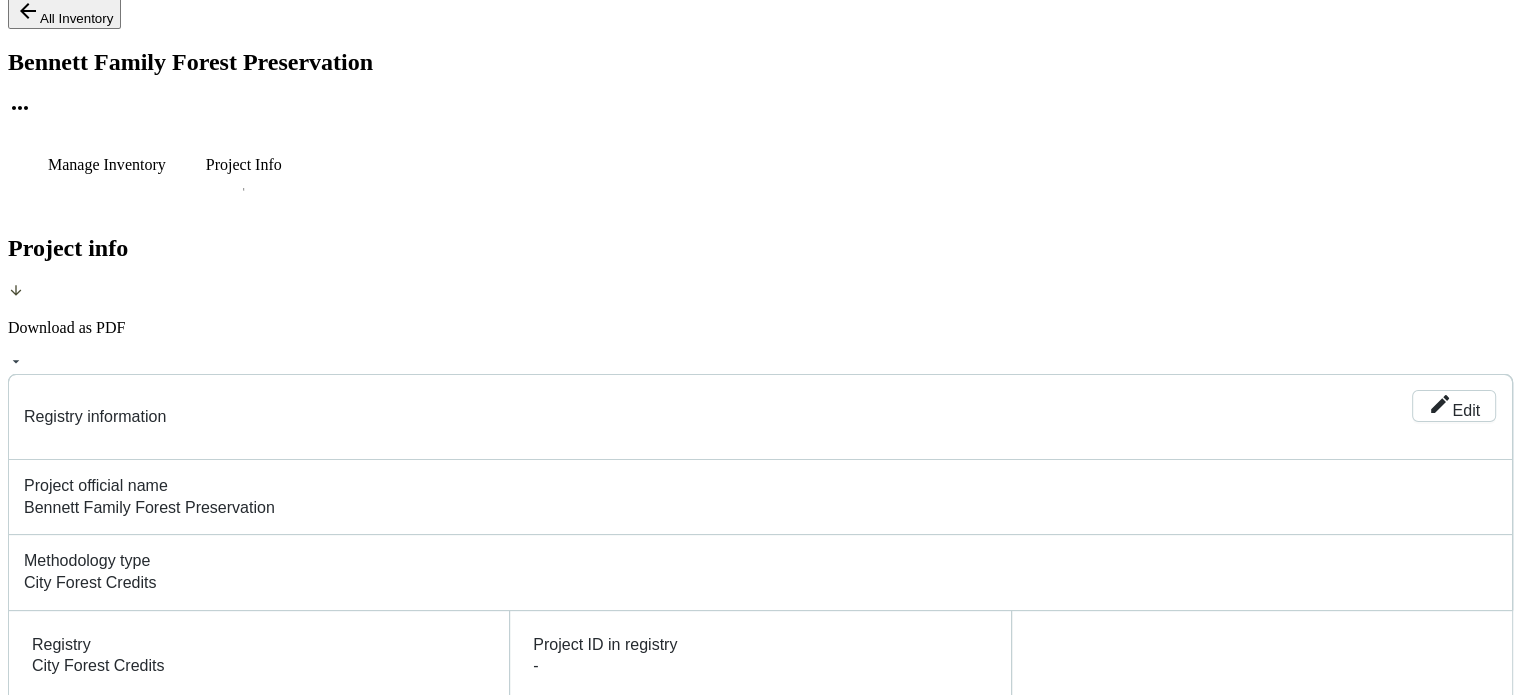 click on "All Inventory" at bounding box center [64, 12] 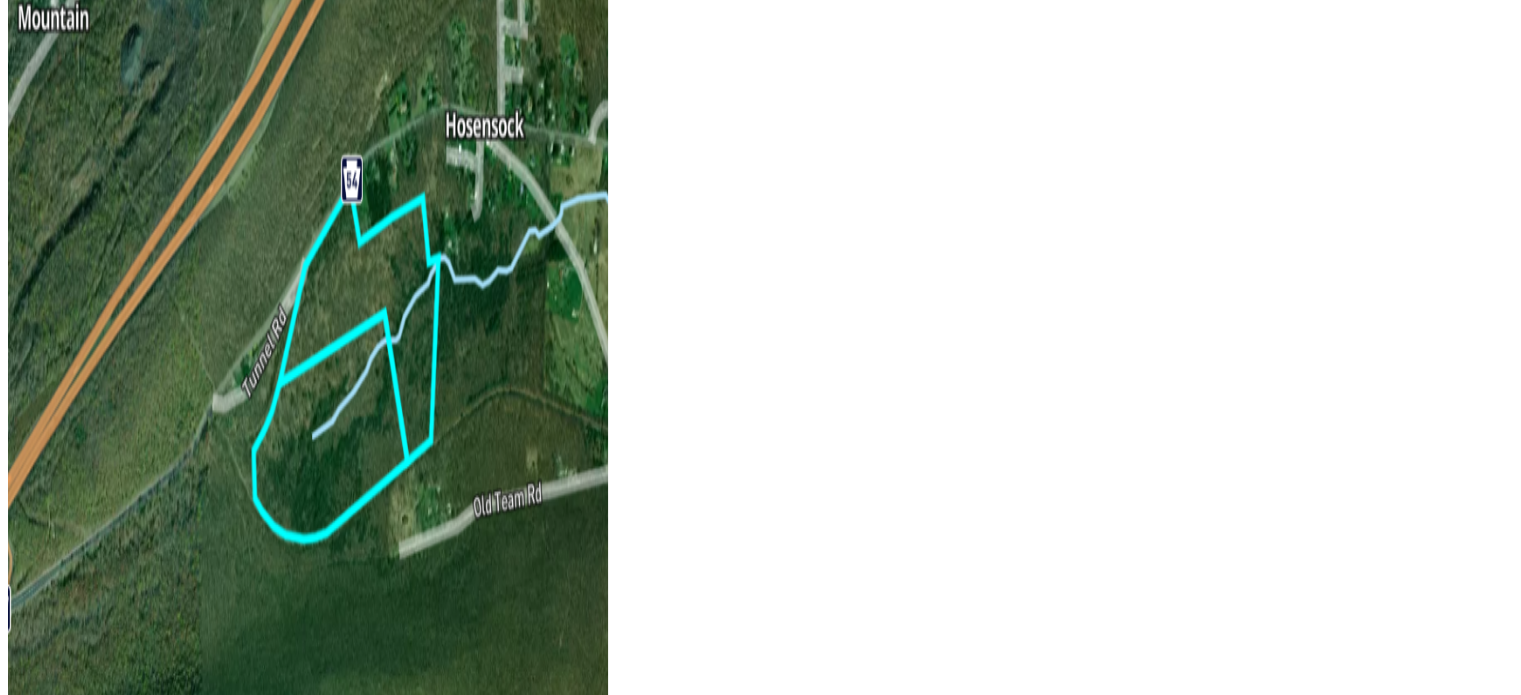 scroll, scrollTop: 444, scrollLeft: 0, axis: vertical 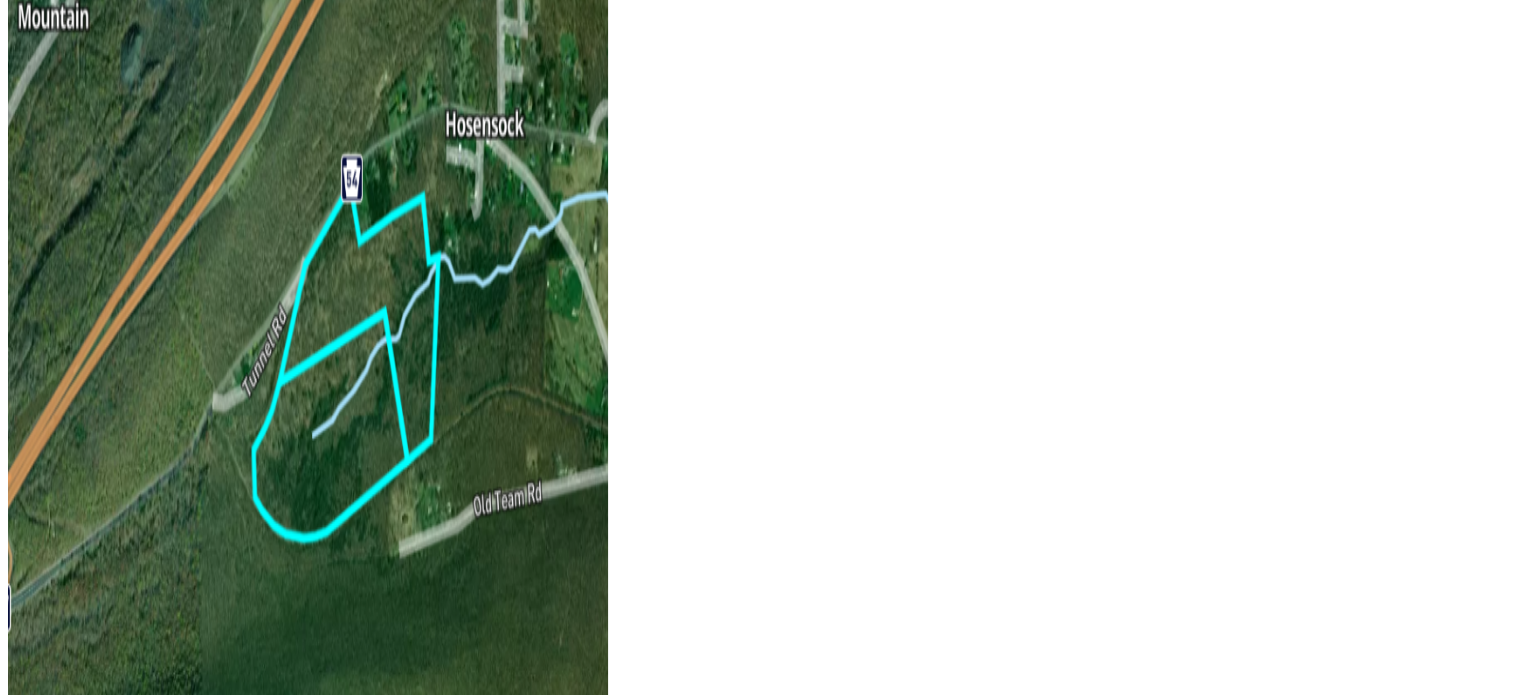 click on "View project" at bounding box center [91, 904] 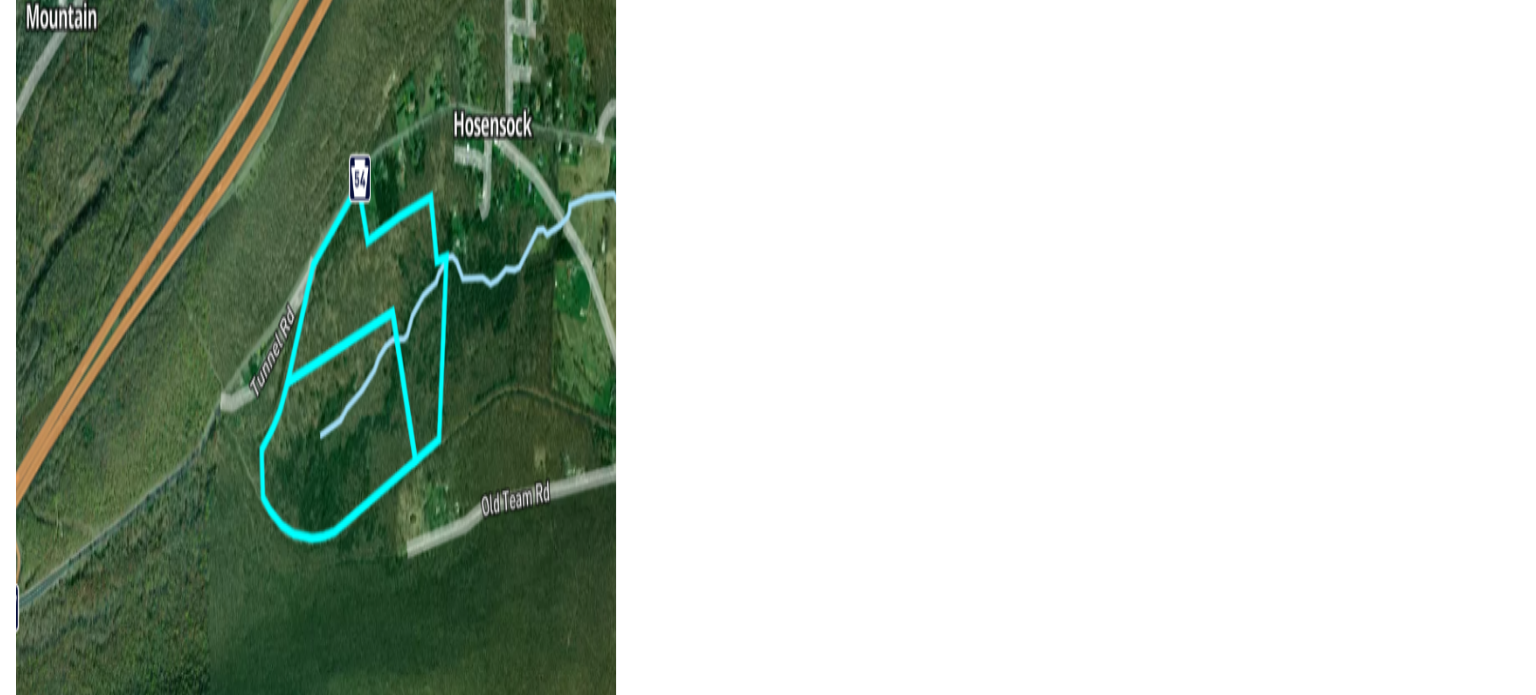 scroll, scrollTop: 0, scrollLeft: 0, axis: both 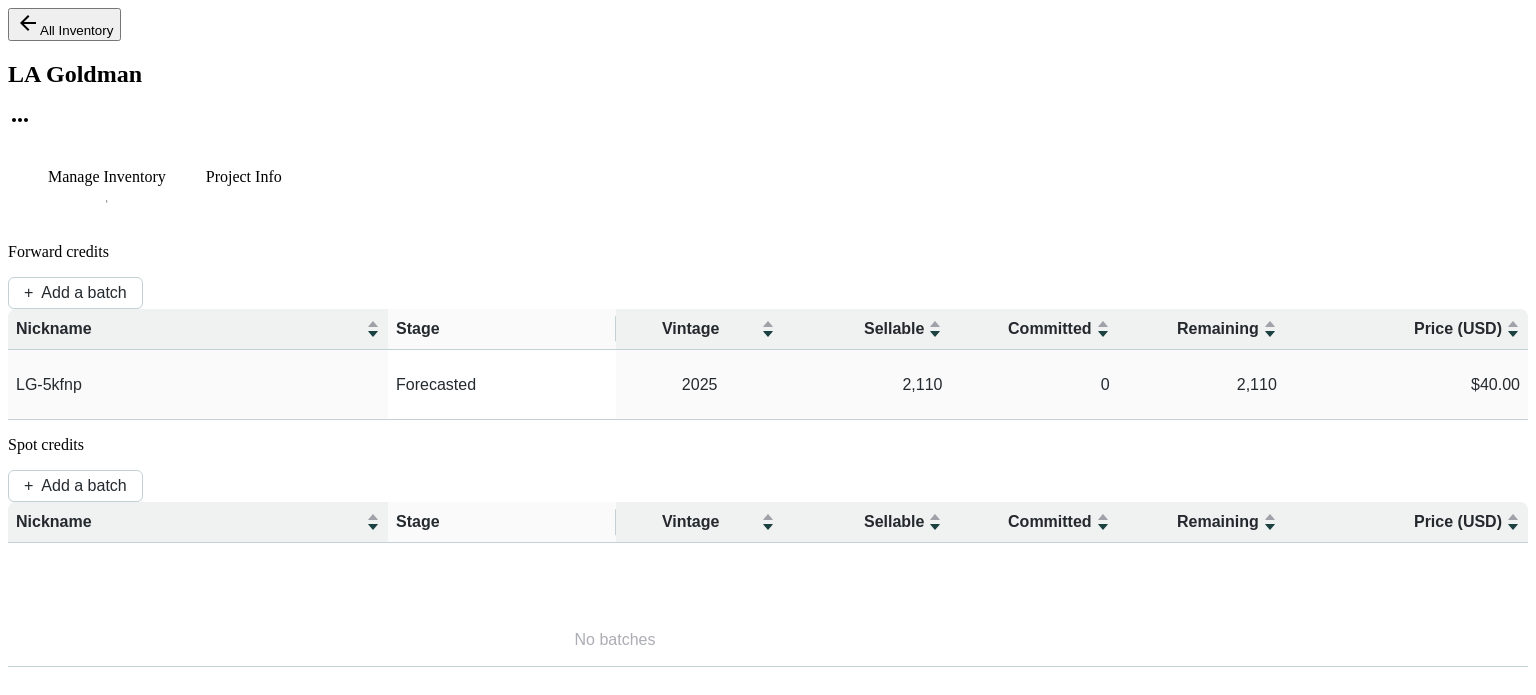 click on "Project Info" at bounding box center [107, 177] 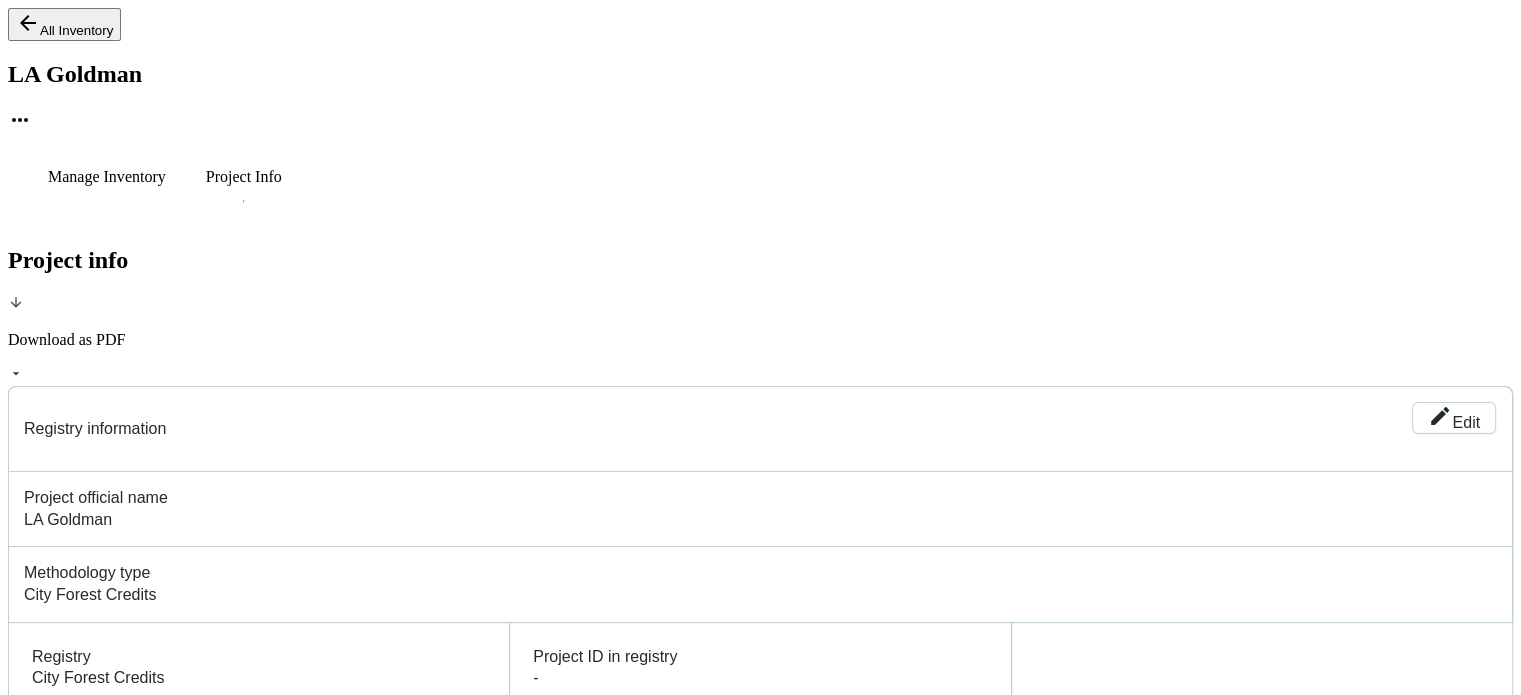 click on "Edit" at bounding box center (1454, 1718) 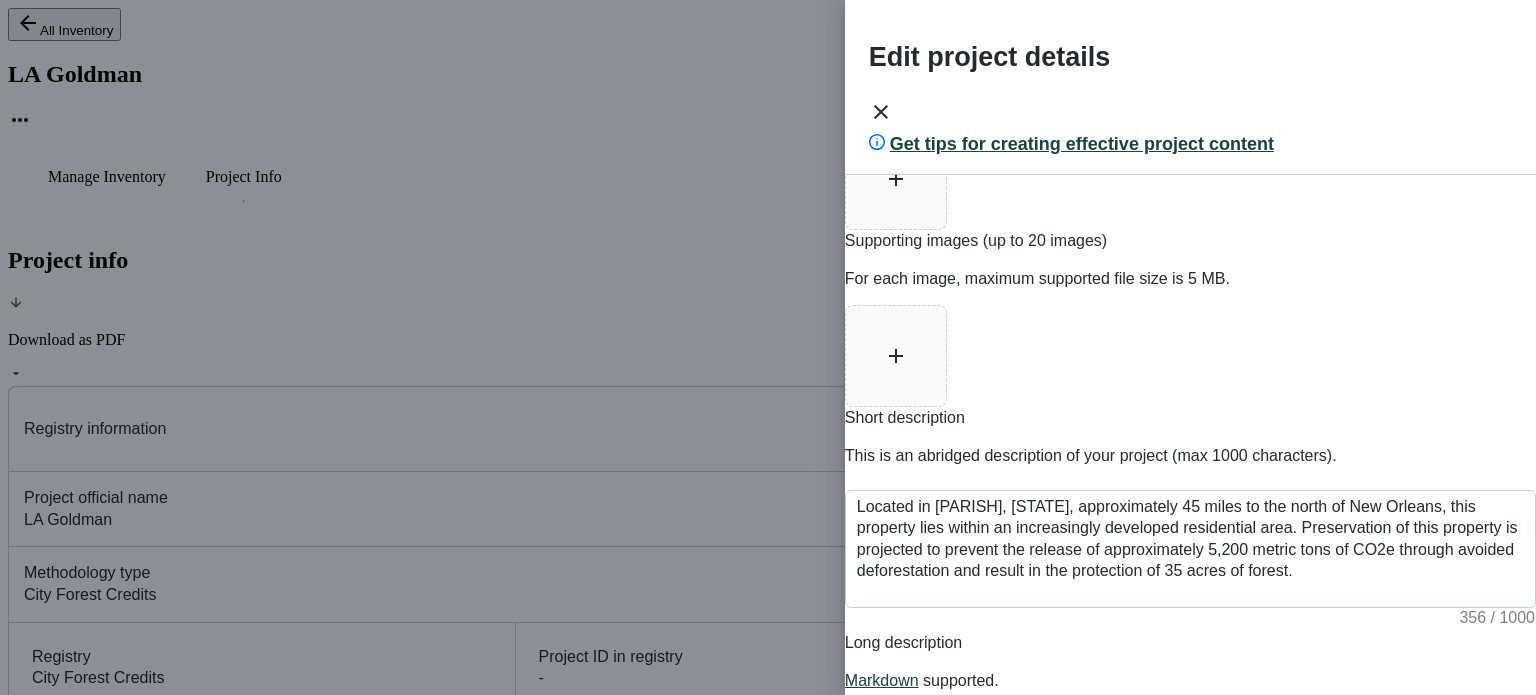 scroll, scrollTop: 200, scrollLeft: 0, axis: vertical 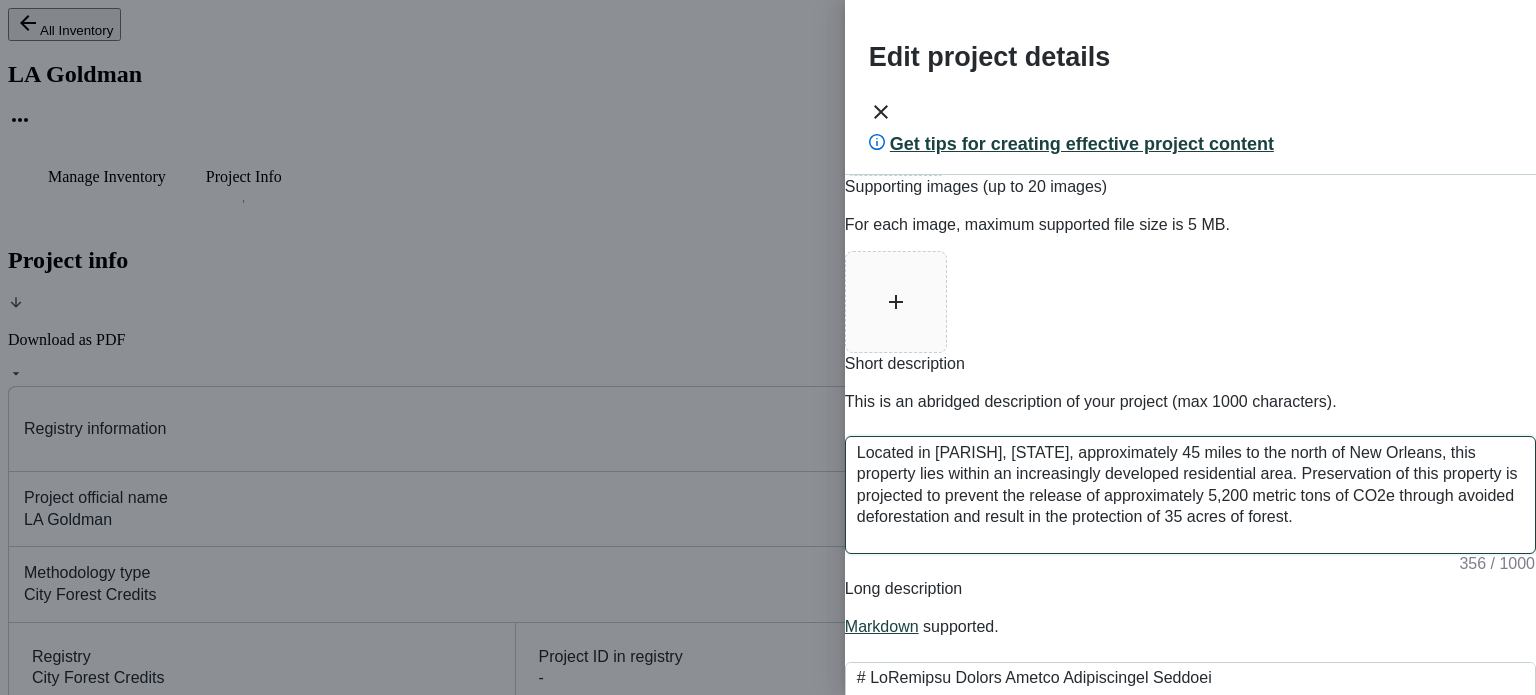 drag, startPoint x: 1338, startPoint y: 433, endPoint x: 862, endPoint y: 367, distance: 480.55383 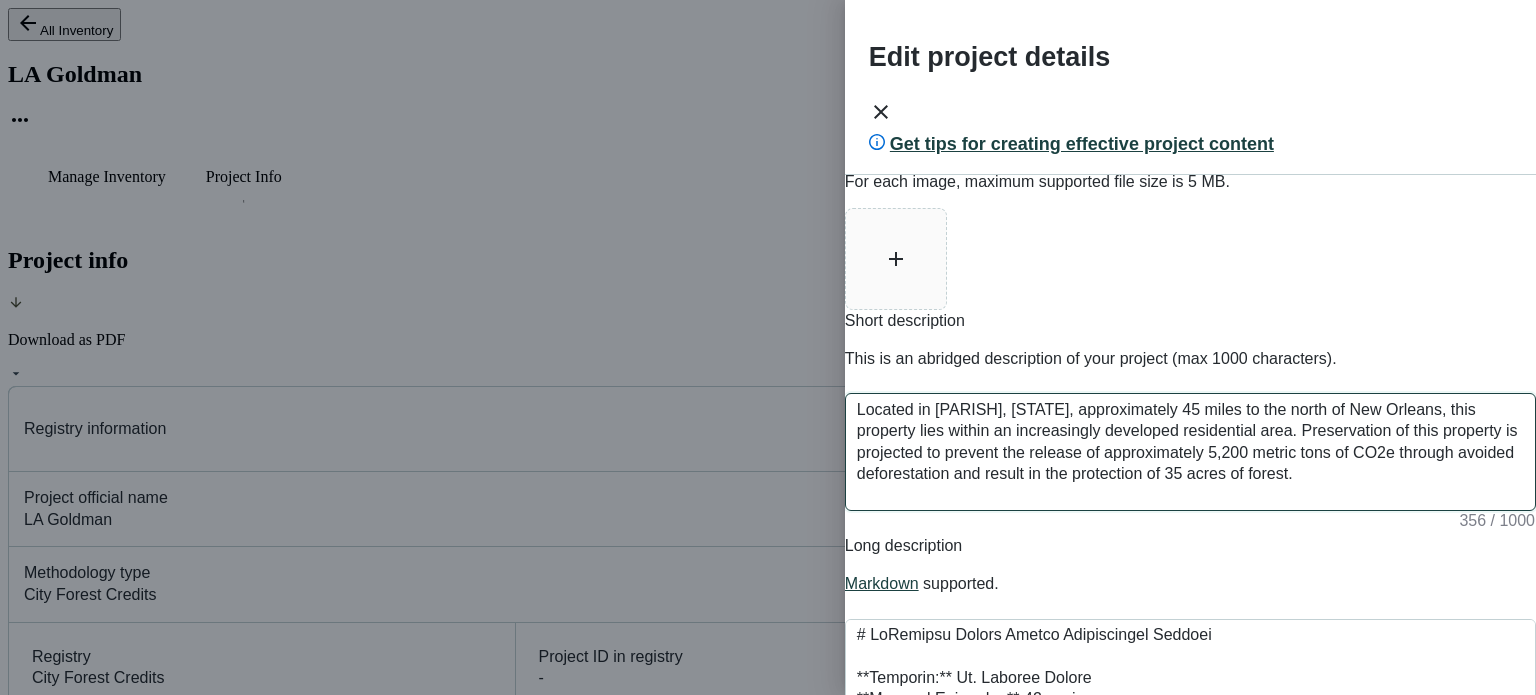 scroll, scrollTop: 500, scrollLeft: 0, axis: vertical 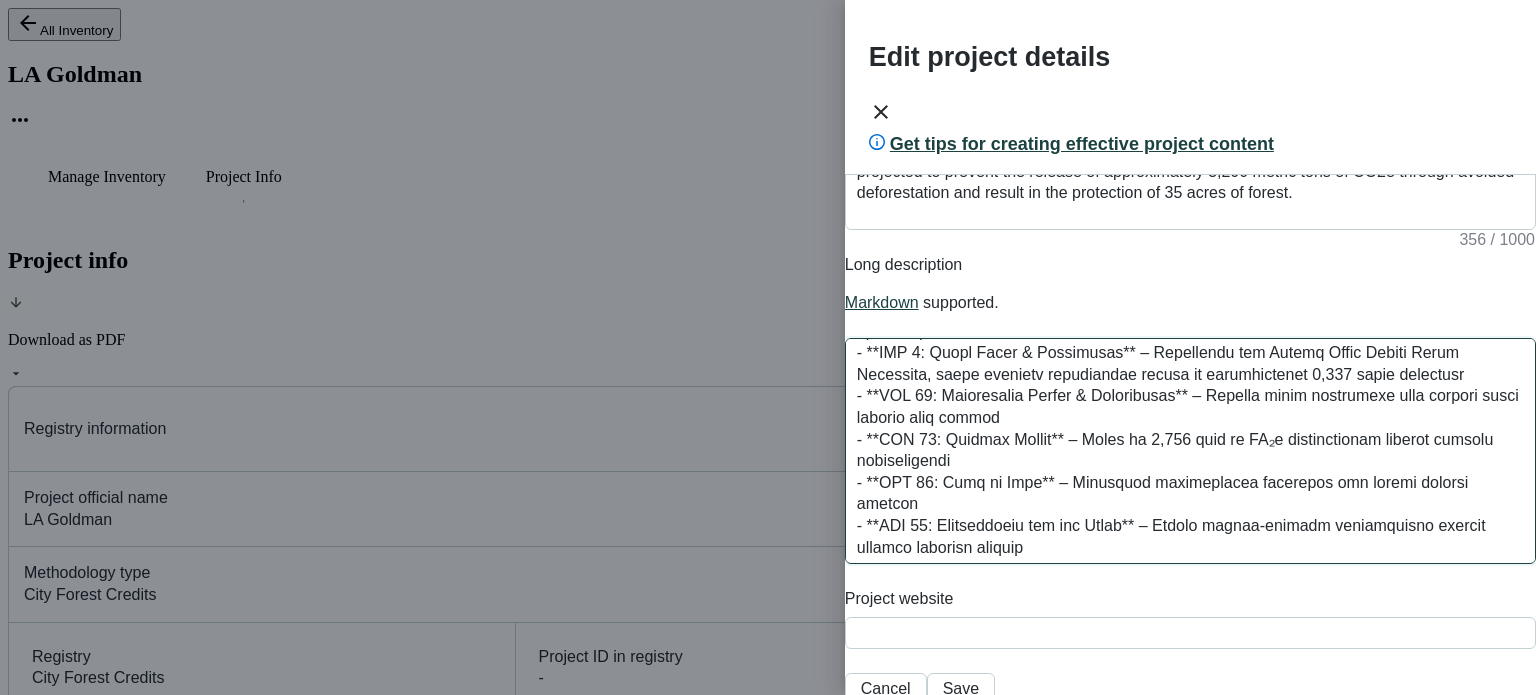 drag, startPoint x: 895, startPoint y: 291, endPoint x: 1261, endPoint y: 449, distance: 398.6477 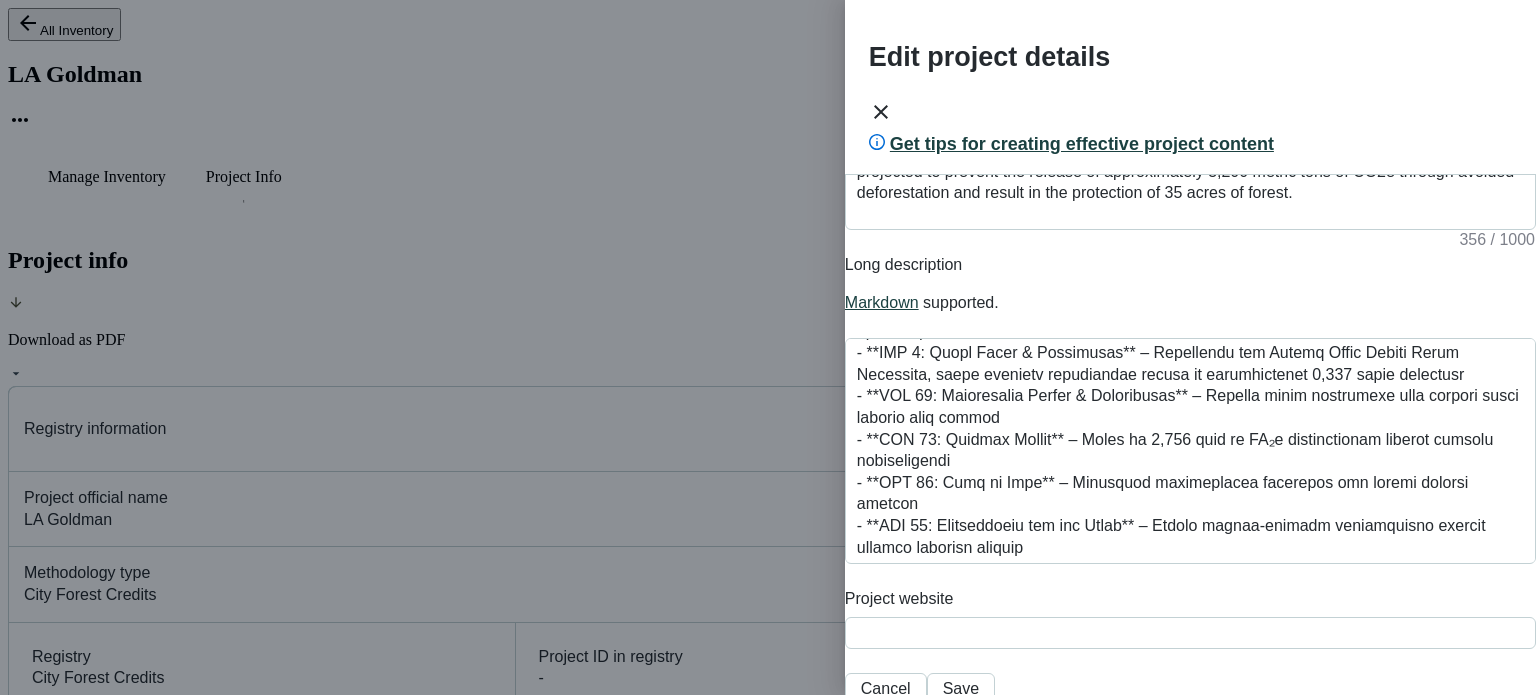 click at bounding box center (881, 112) 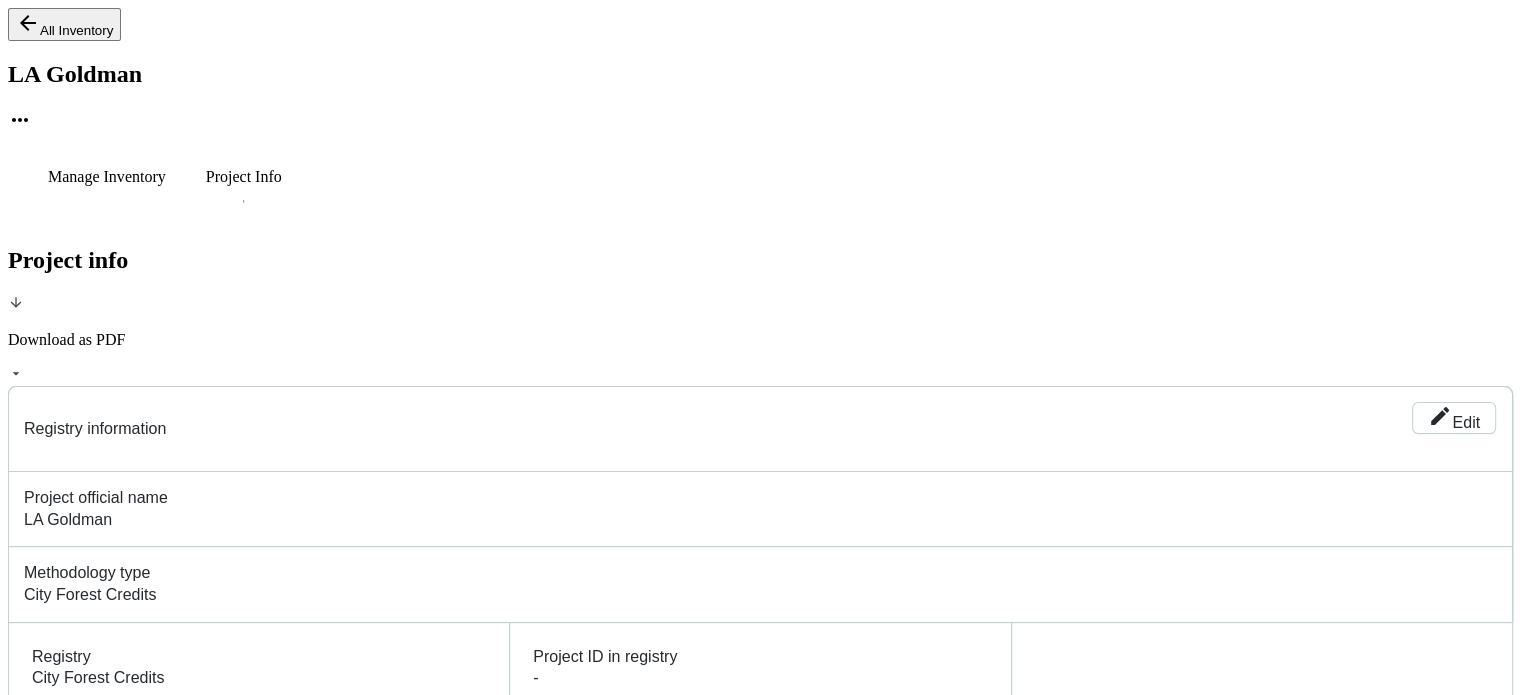 click on "All Inventory" at bounding box center (64, 24) 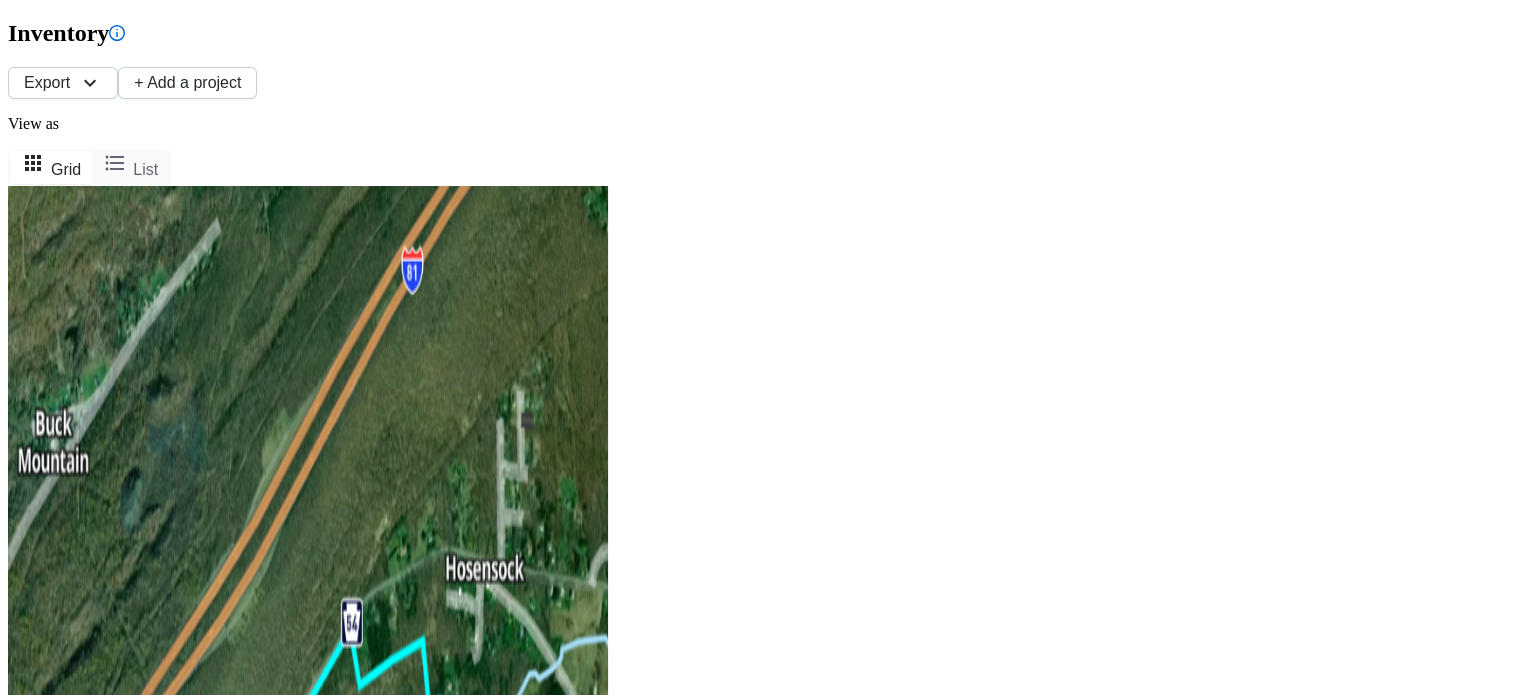 click on "View project" at bounding box center [91, 1348] 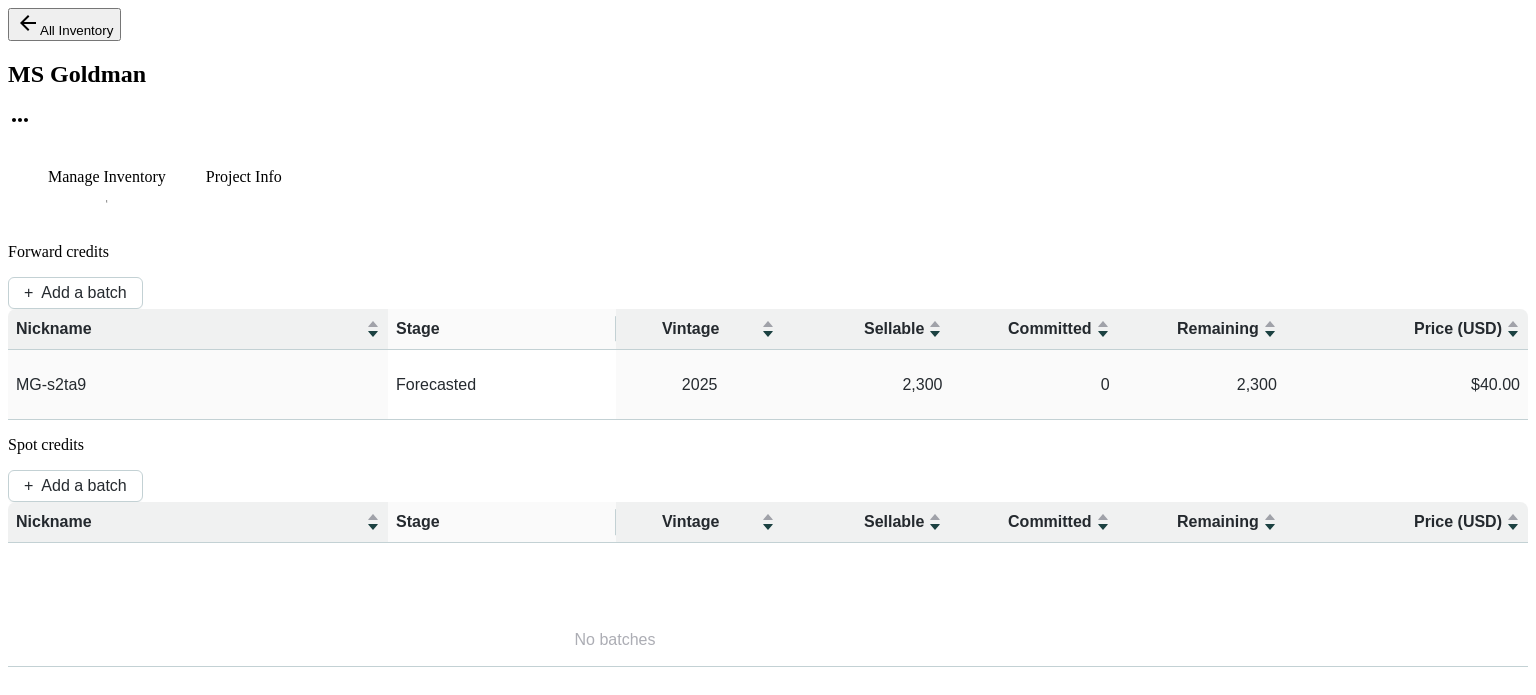click on "Project Info" at bounding box center [107, 177] 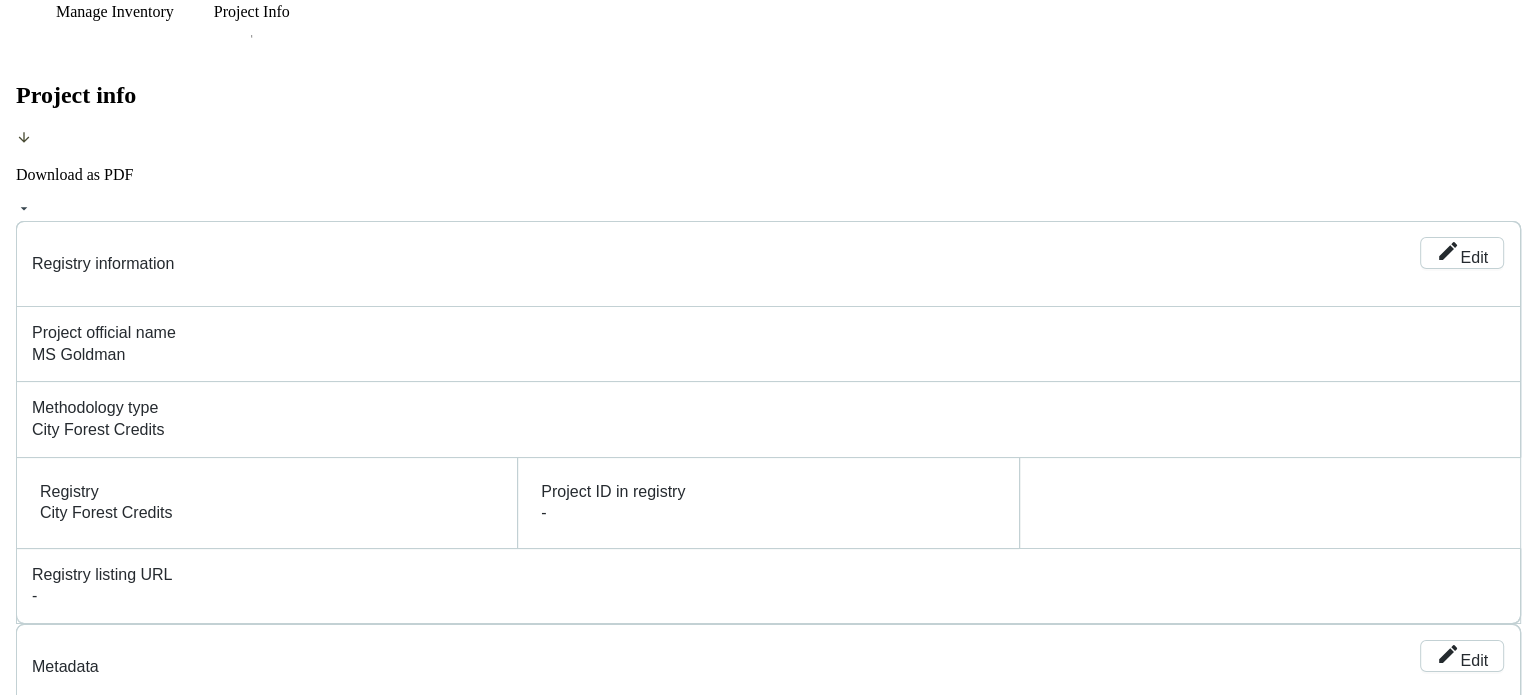 scroll, scrollTop: 200, scrollLeft: 0, axis: vertical 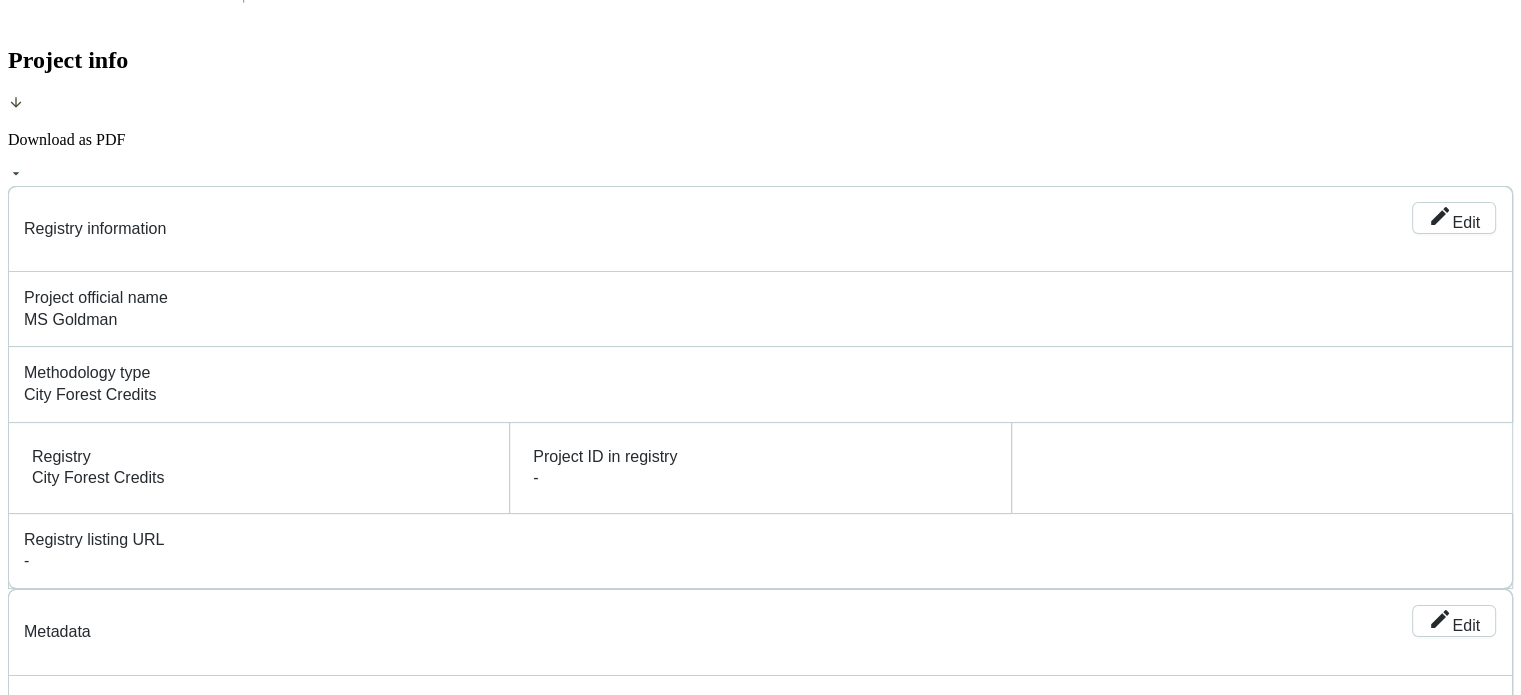 click on "Edit" at bounding box center [1466, 1522] 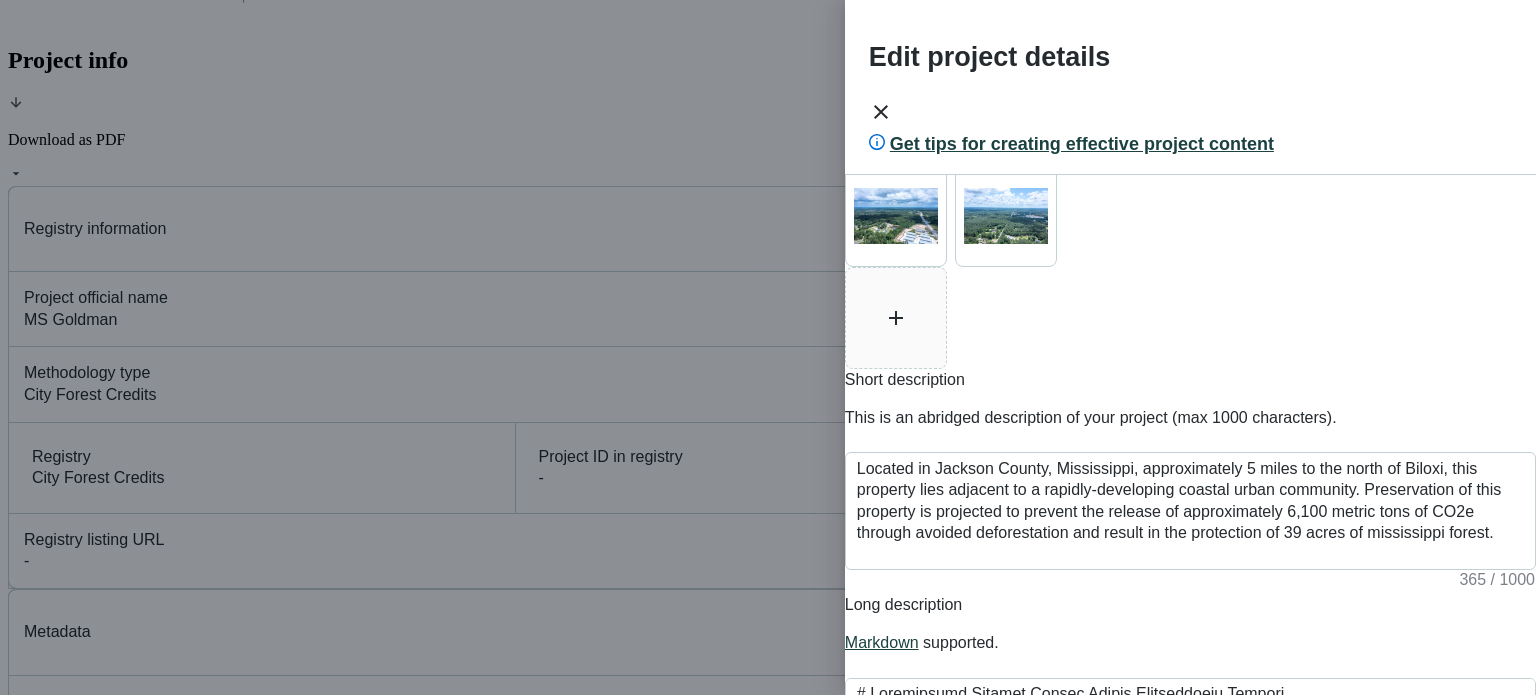 scroll, scrollTop: 300, scrollLeft: 0, axis: vertical 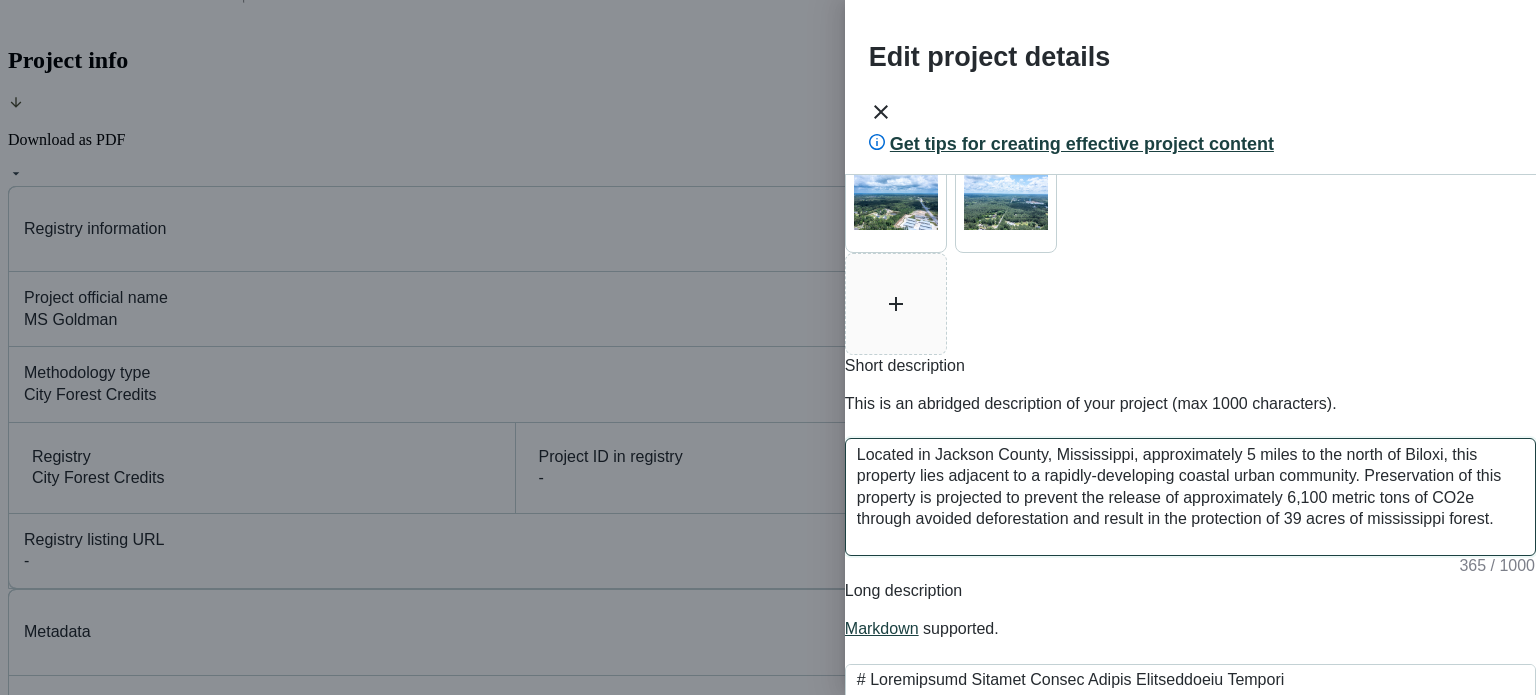 drag, startPoint x: 1372, startPoint y: 348, endPoint x: 864, endPoint y: 258, distance: 515.9108 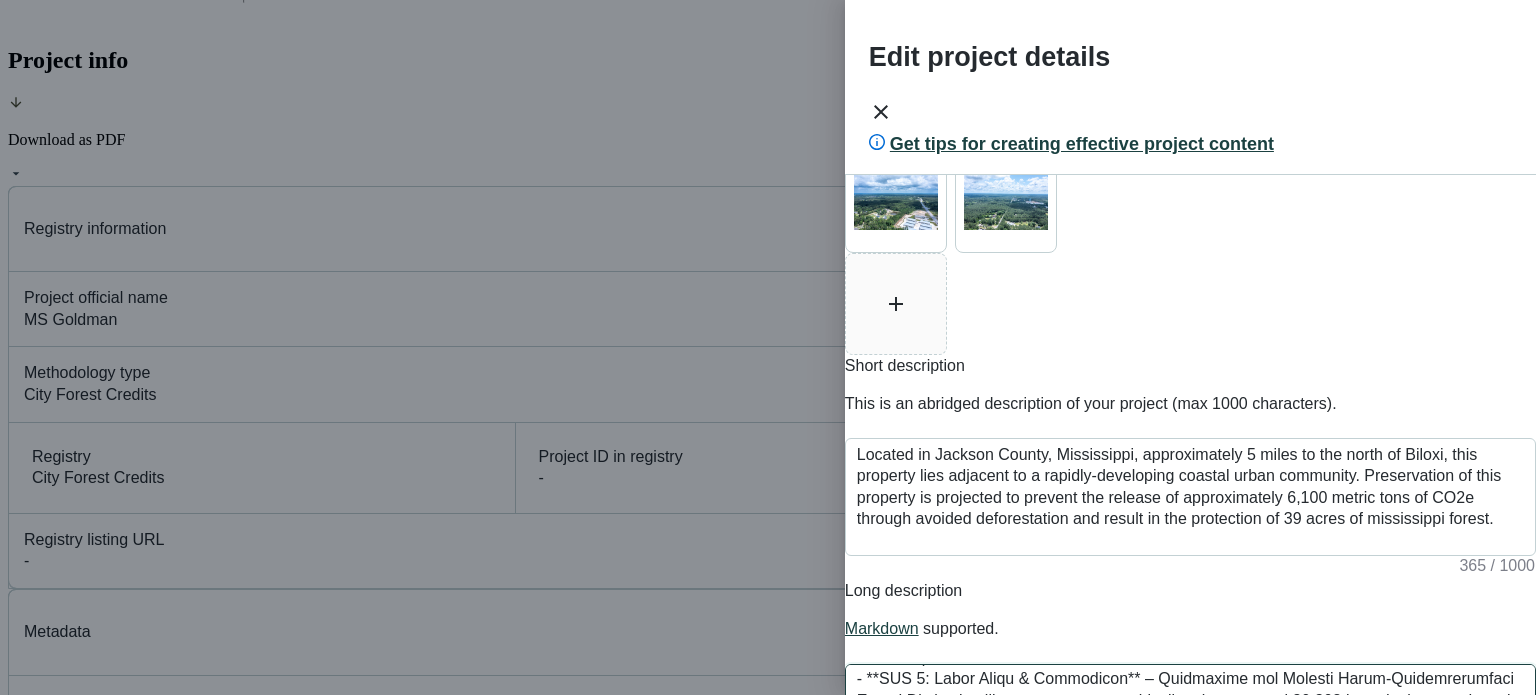 scroll, scrollTop: 2030, scrollLeft: 0, axis: vertical 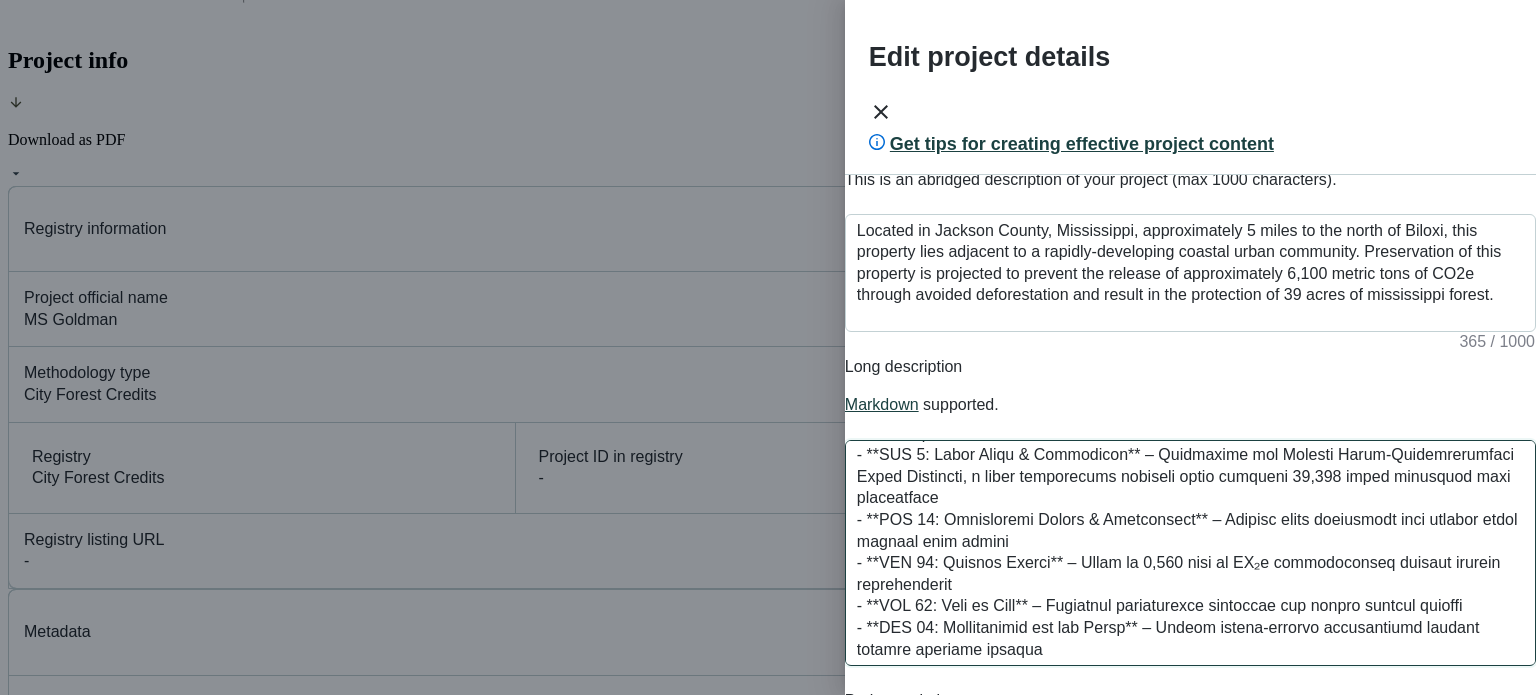 drag, startPoint x: 891, startPoint y: 475, endPoint x: 1249, endPoint y: 443, distance: 359.4273 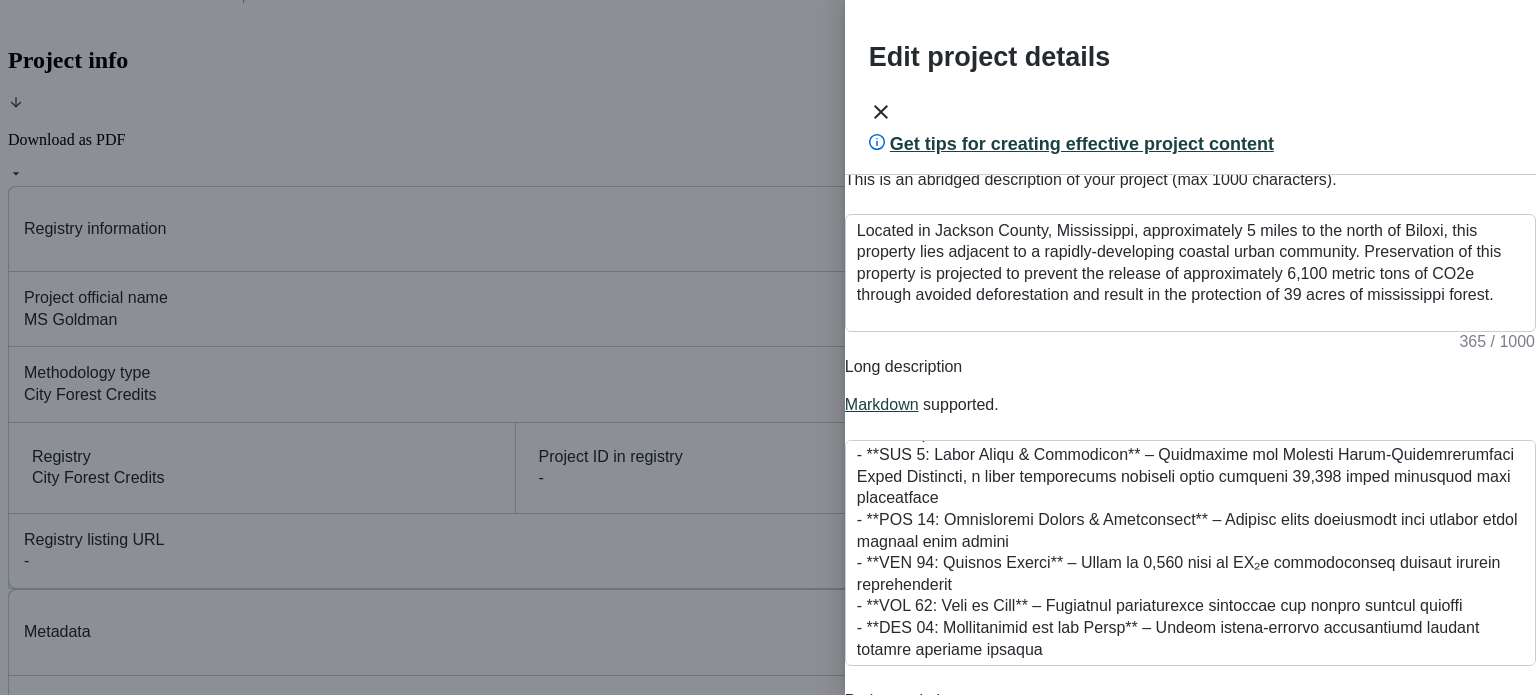 click on "Edit project details   Get tips for creating effective project content" at bounding box center [1190, 87] 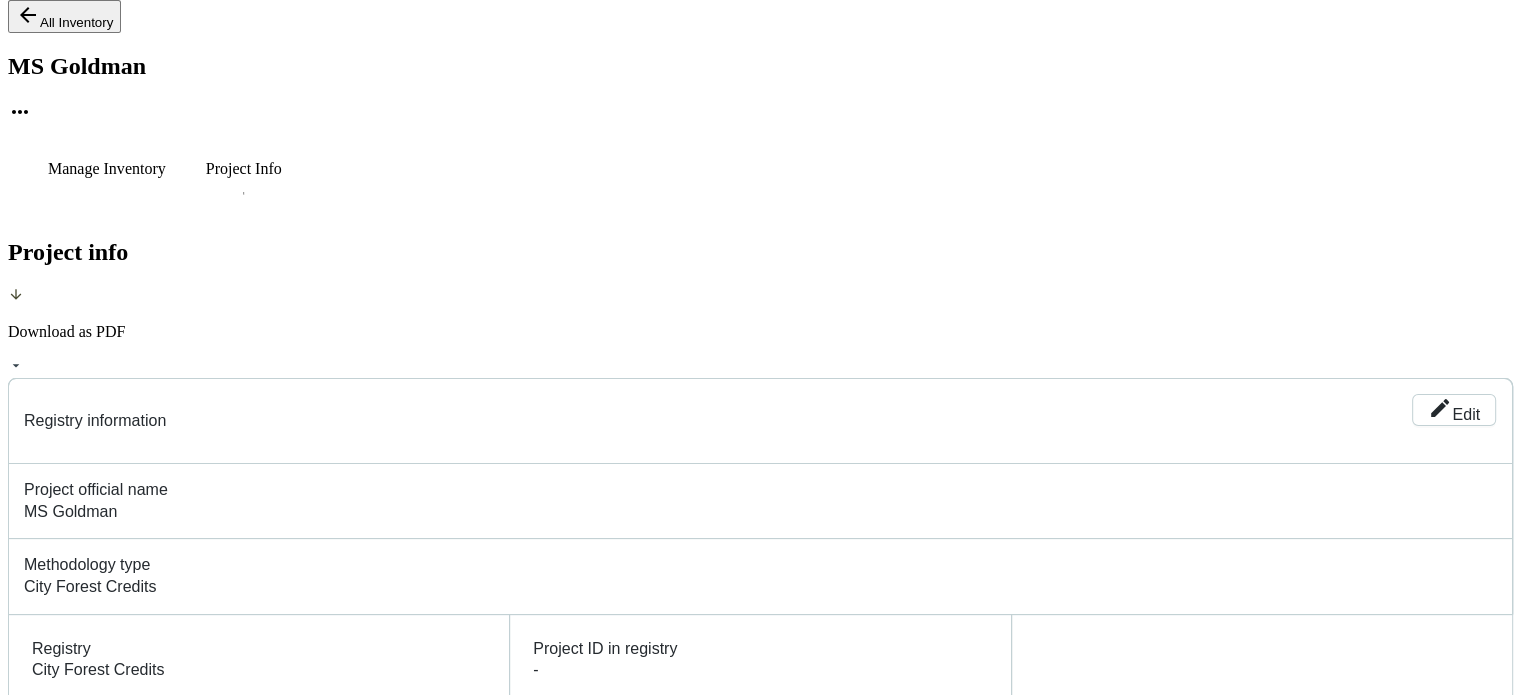 scroll, scrollTop: 0, scrollLeft: 0, axis: both 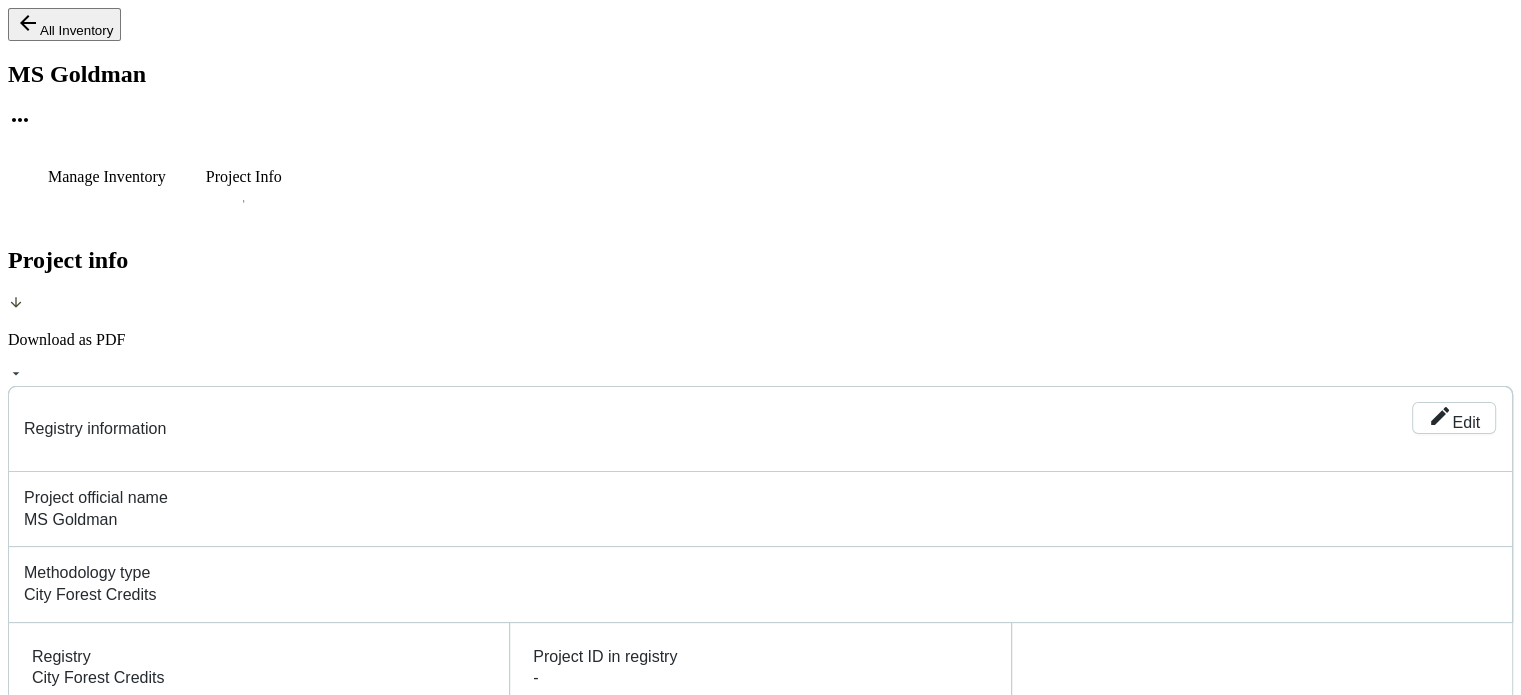 click on "All Inventory" at bounding box center [64, 24] 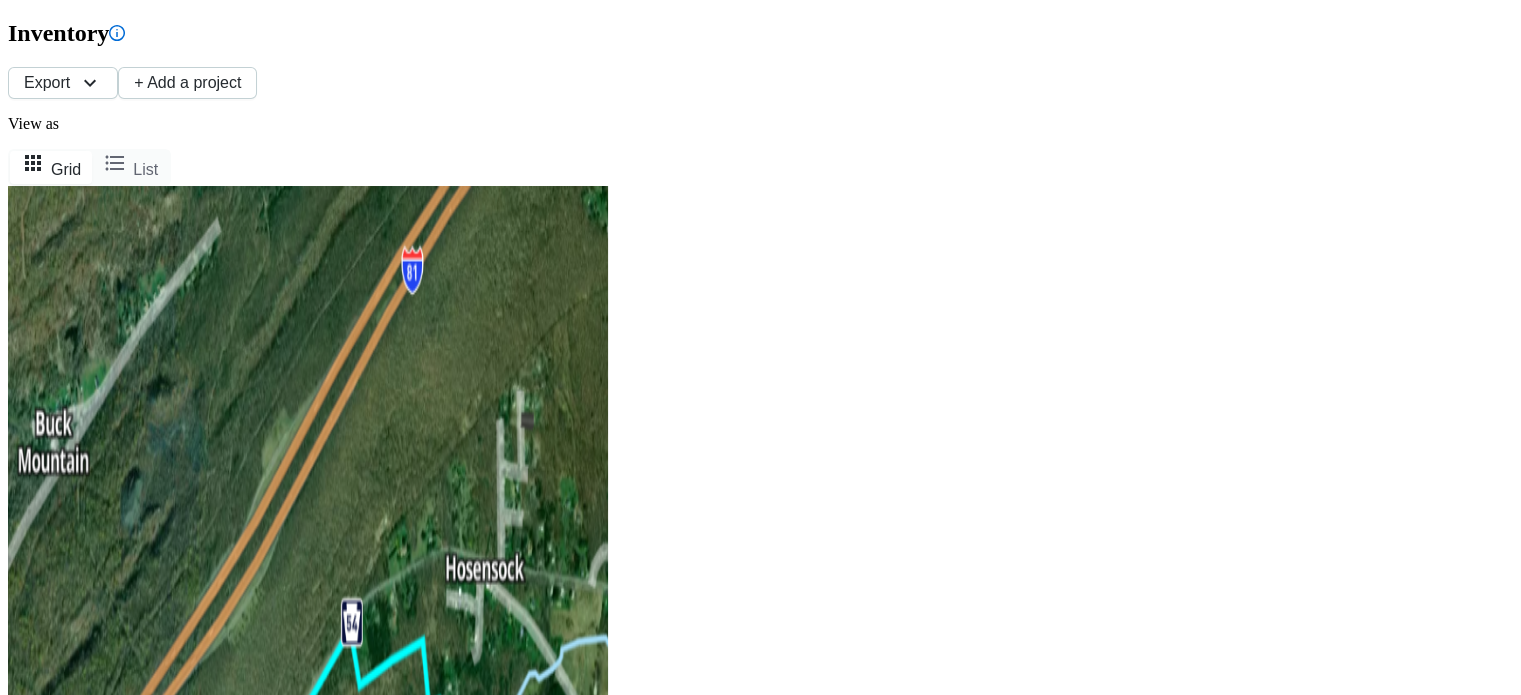 click on "View project" at bounding box center [91, 1348] 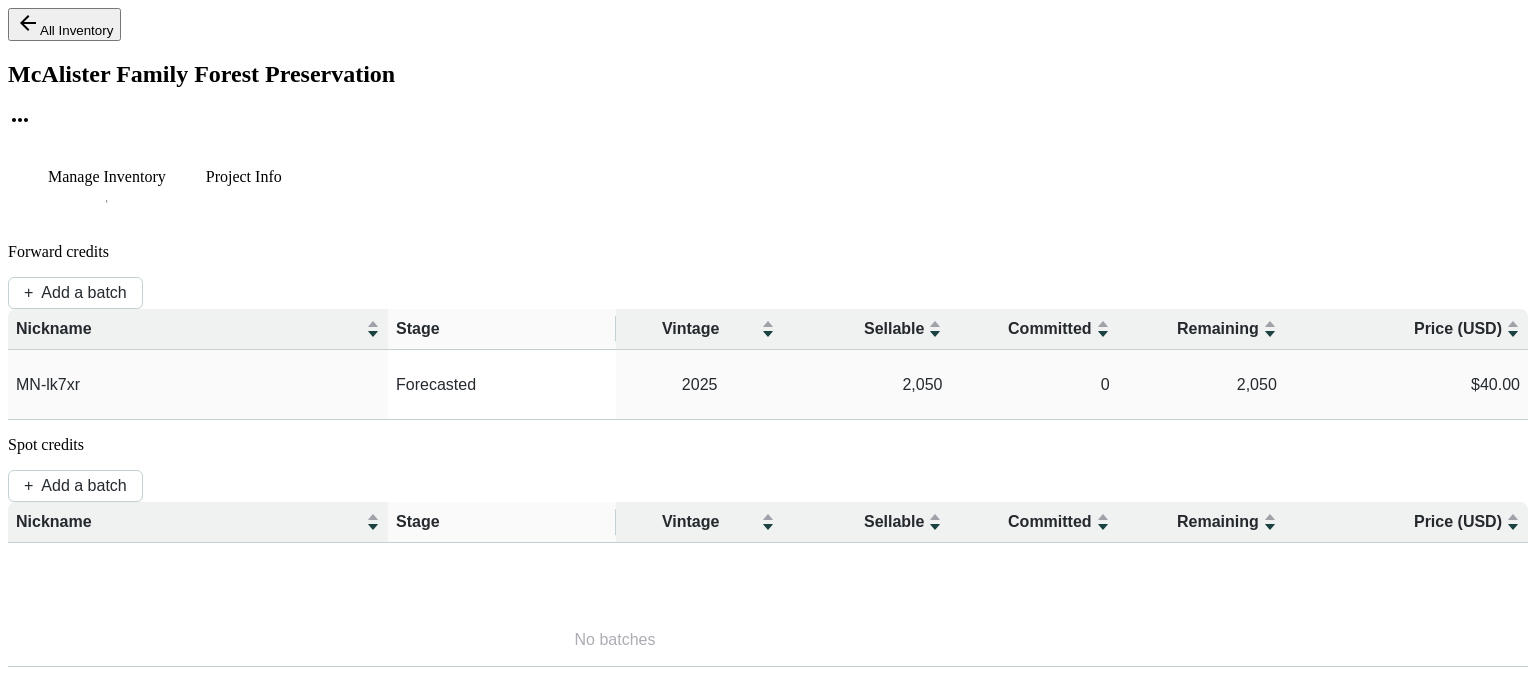 click on "Manage Inventory Project Info" at bounding box center (768, 181) 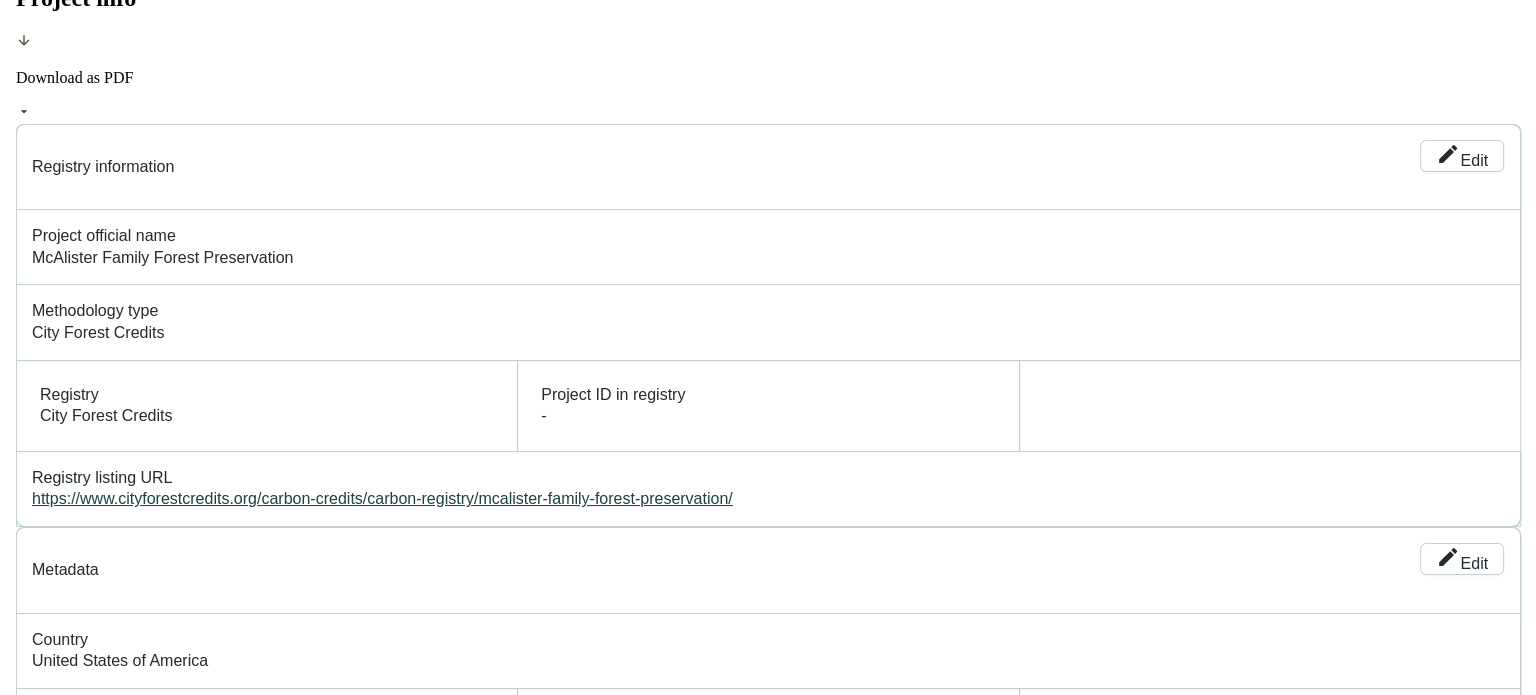 scroll, scrollTop: 100, scrollLeft: 0, axis: vertical 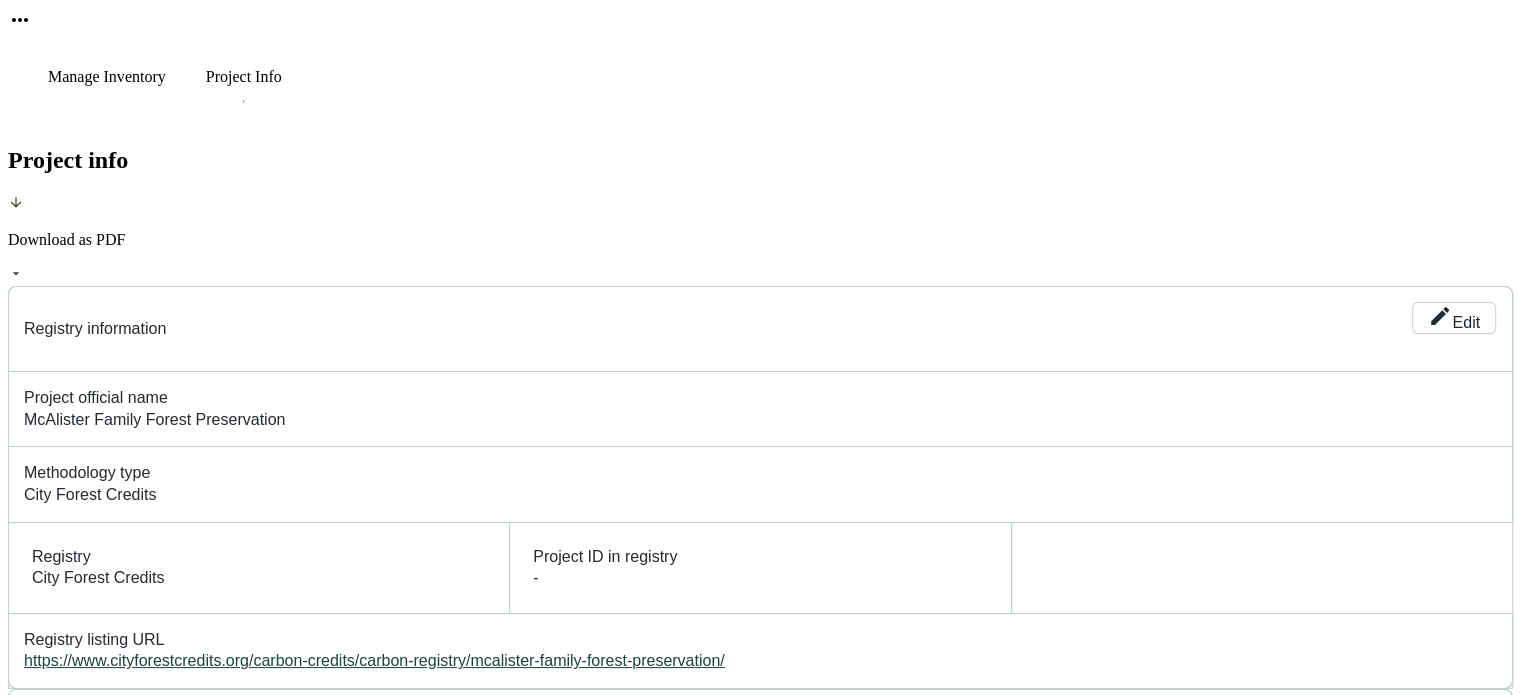 click on "Edit" at bounding box center (1466, 1622) 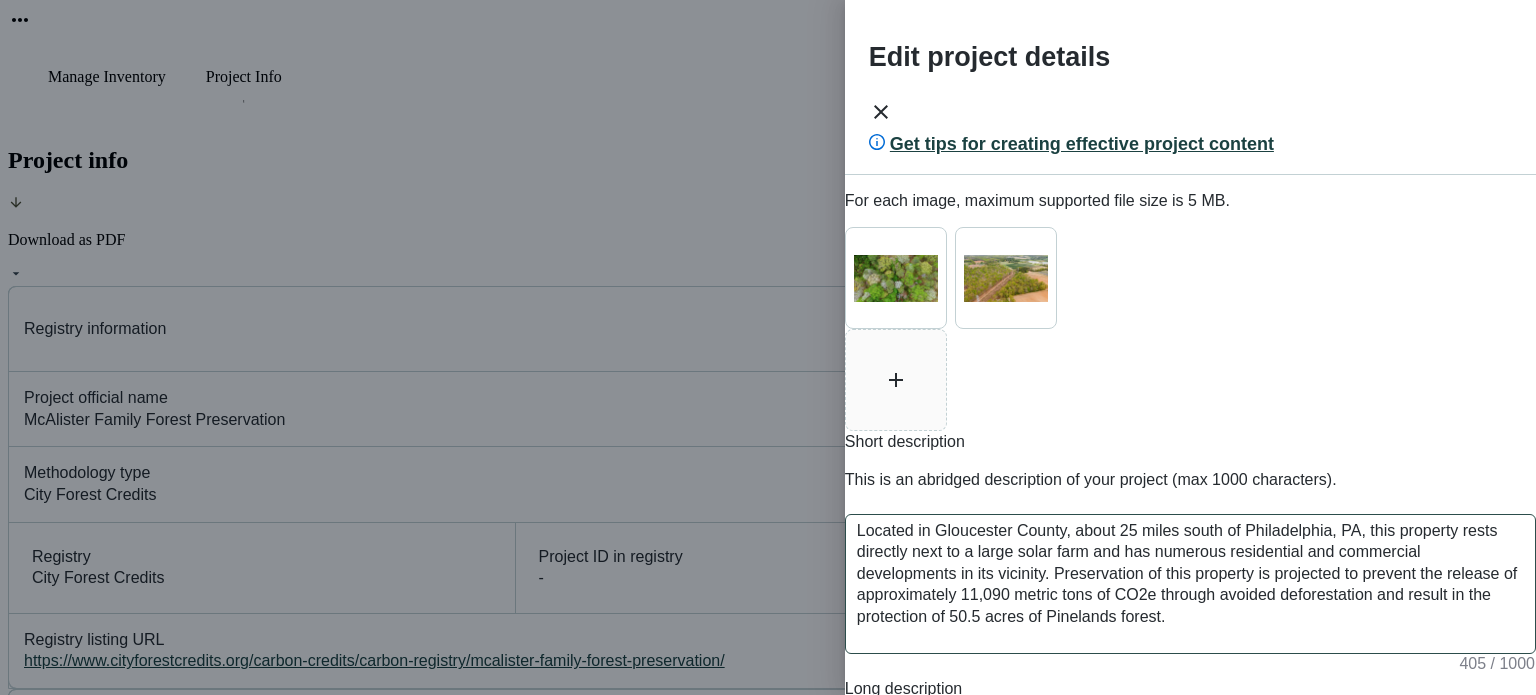 scroll, scrollTop: 200, scrollLeft: 0, axis: vertical 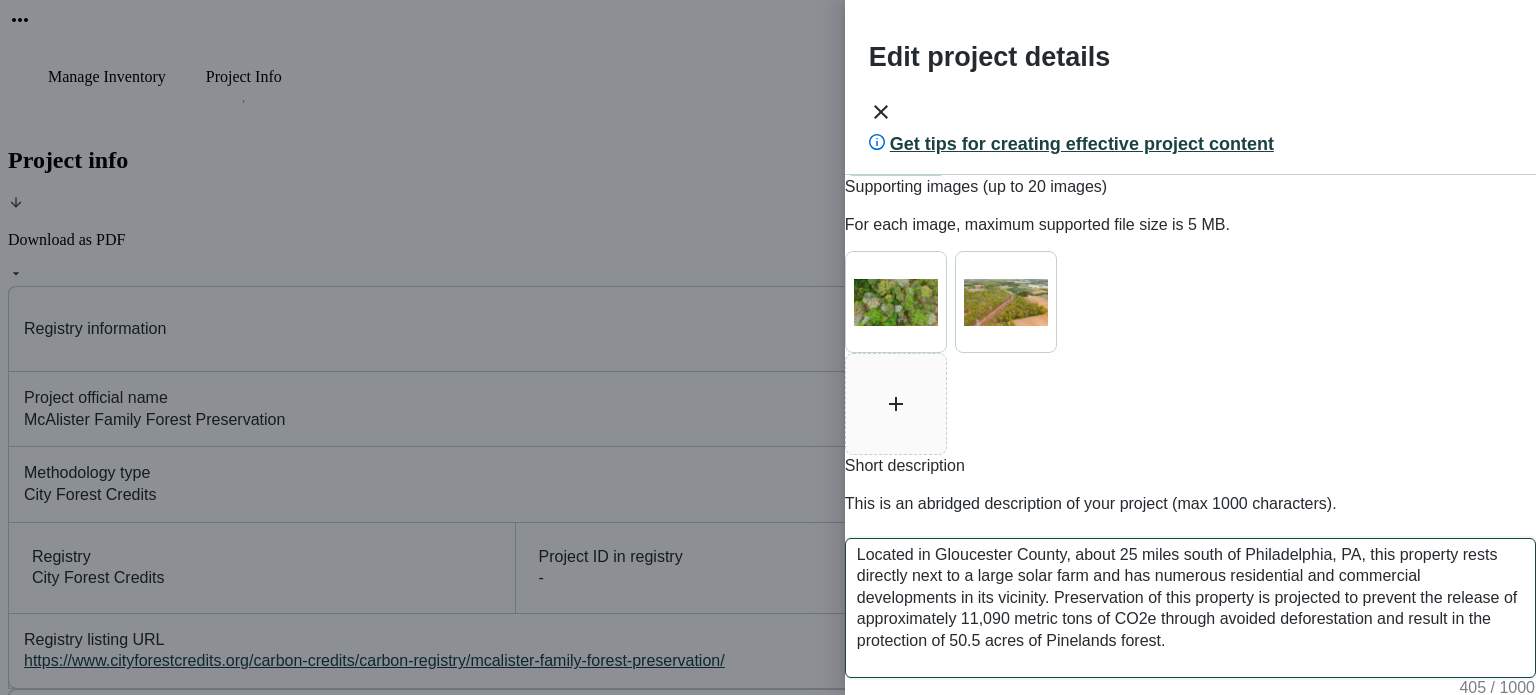 drag, startPoint x: 1016, startPoint y: 471, endPoint x: 880, endPoint y: 361, distance: 174.91713 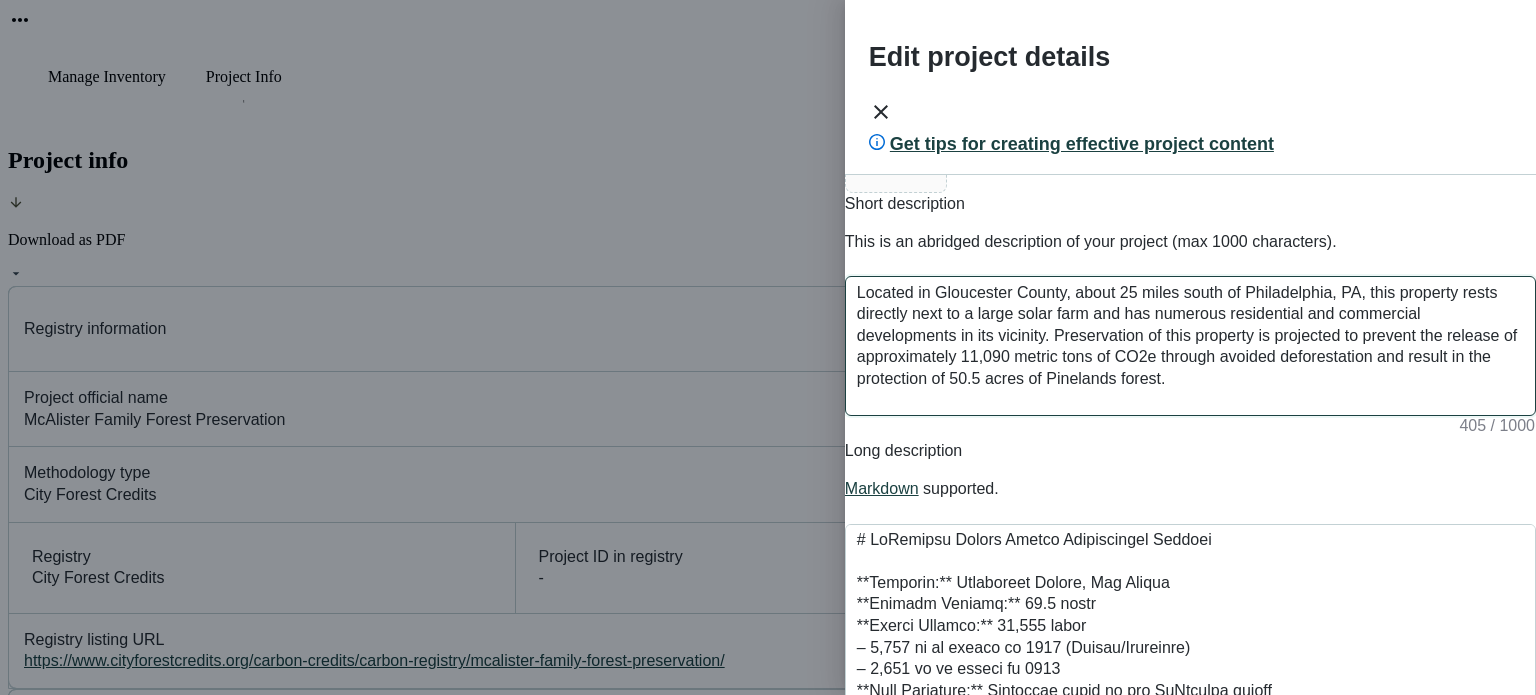 scroll, scrollTop: 500, scrollLeft: 0, axis: vertical 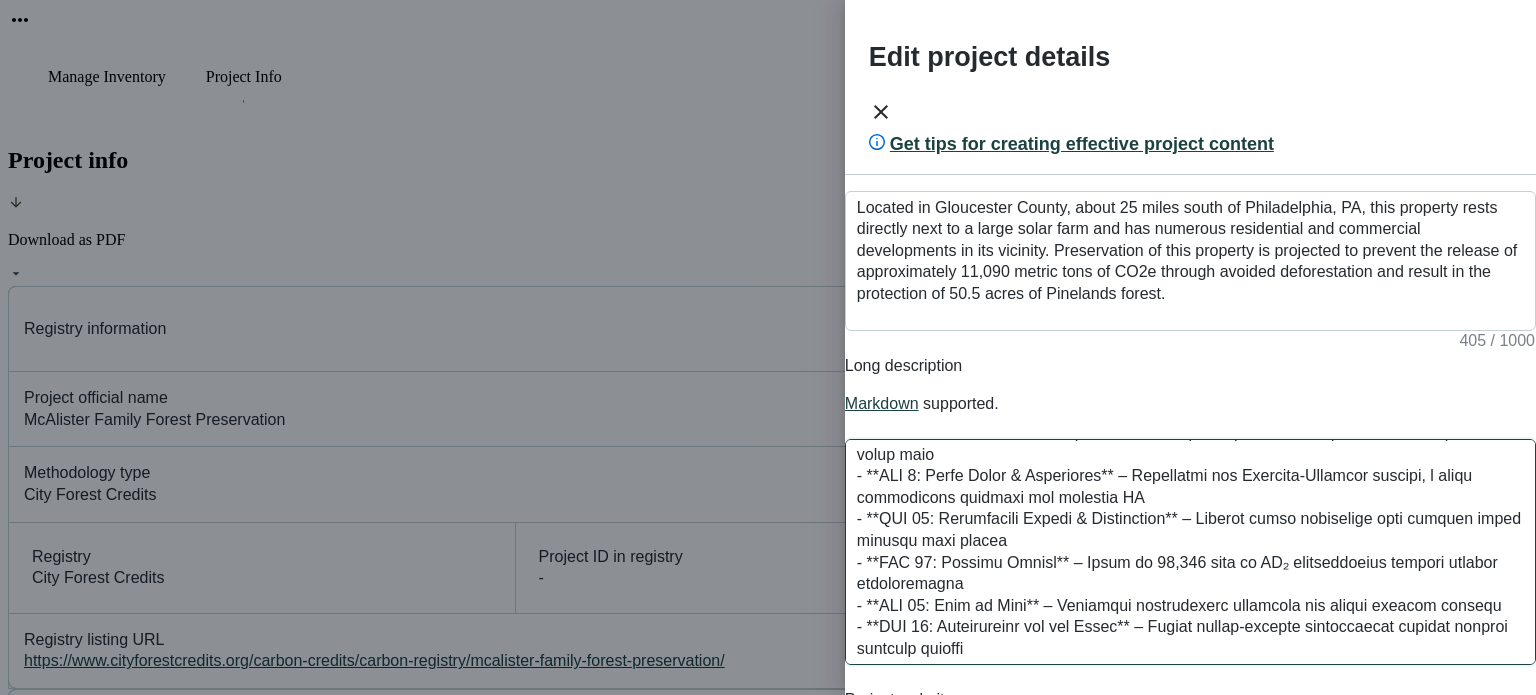 drag, startPoint x: 891, startPoint y: 290, endPoint x: 1252, endPoint y: 440, distance: 390.92328 